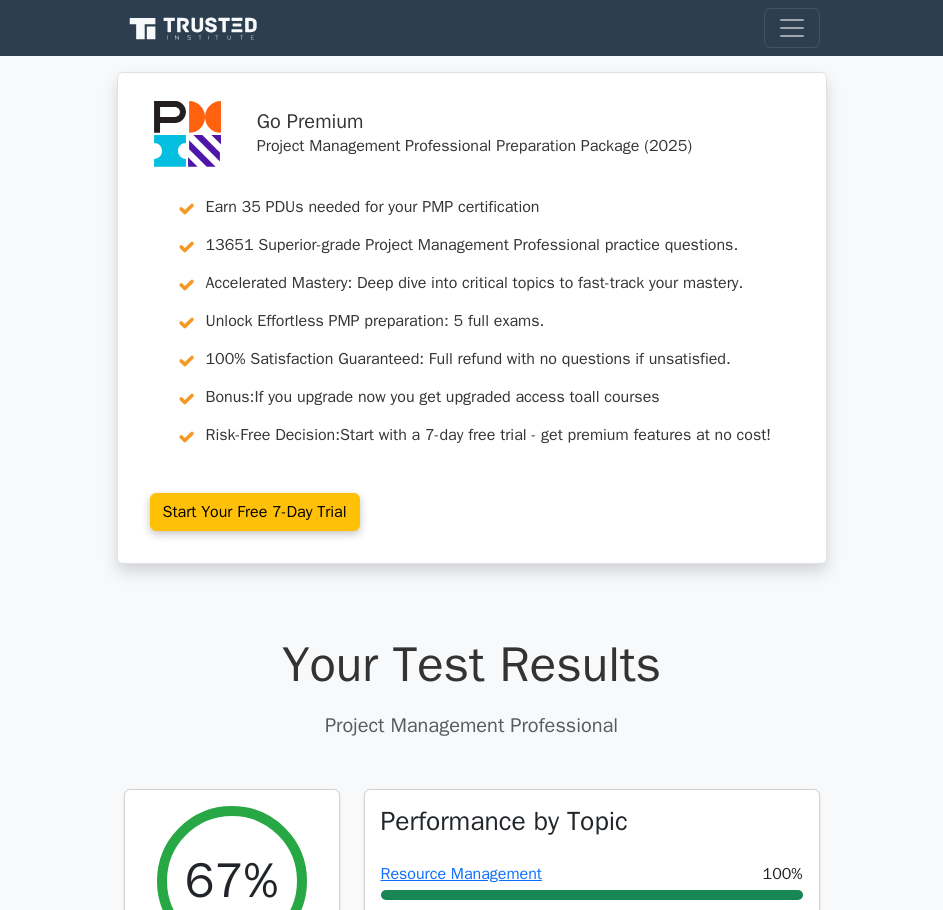 scroll, scrollTop: 5400, scrollLeft: 0, axis: vertical 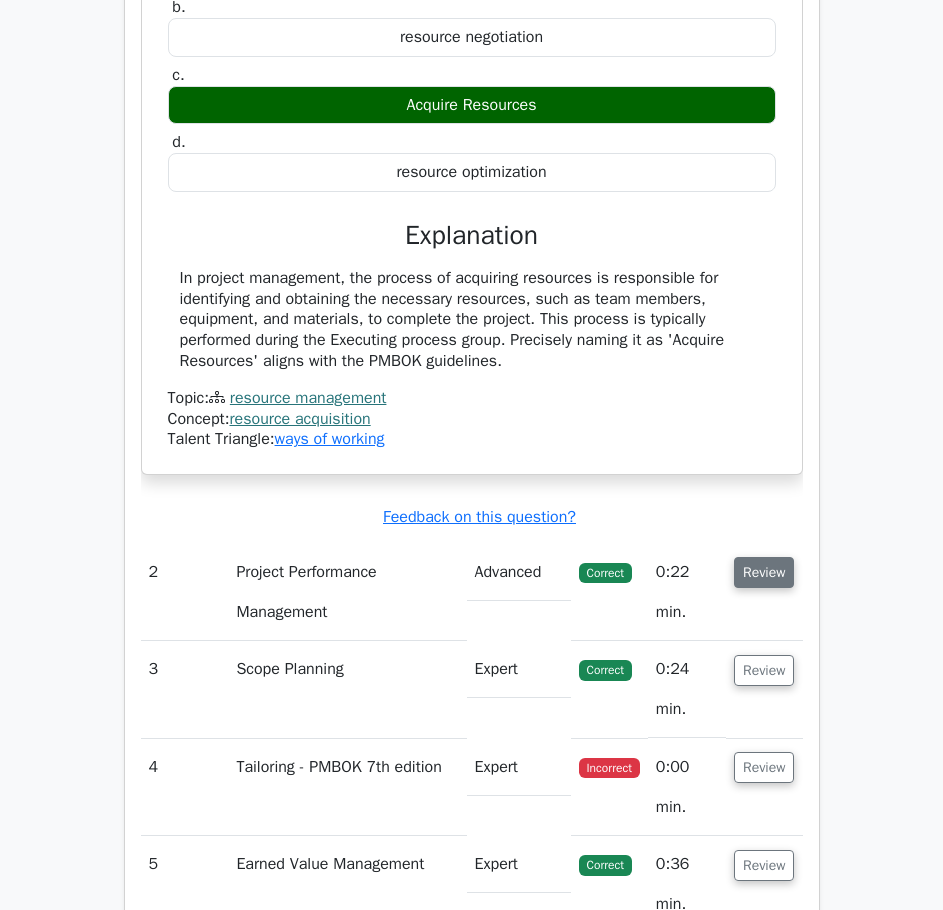 click on "Review" at bounding box center (764, 572) 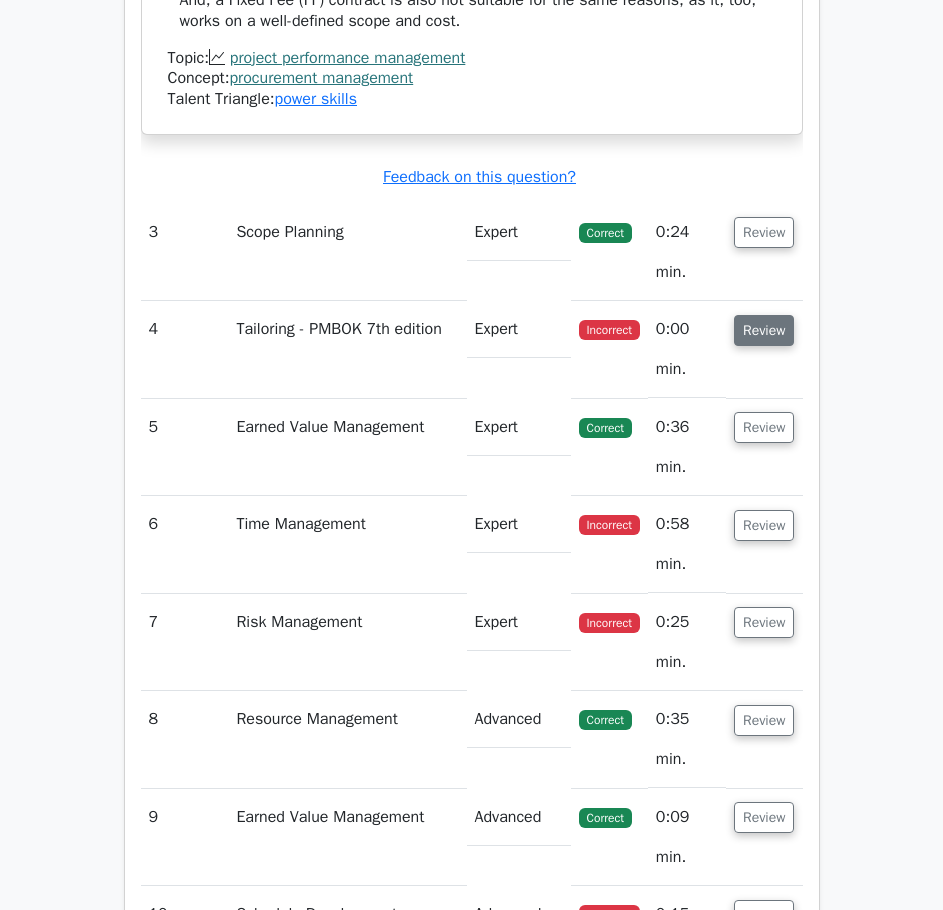 scroll, scrollTop: 5100, scrollLeft: 0, axis: vertical 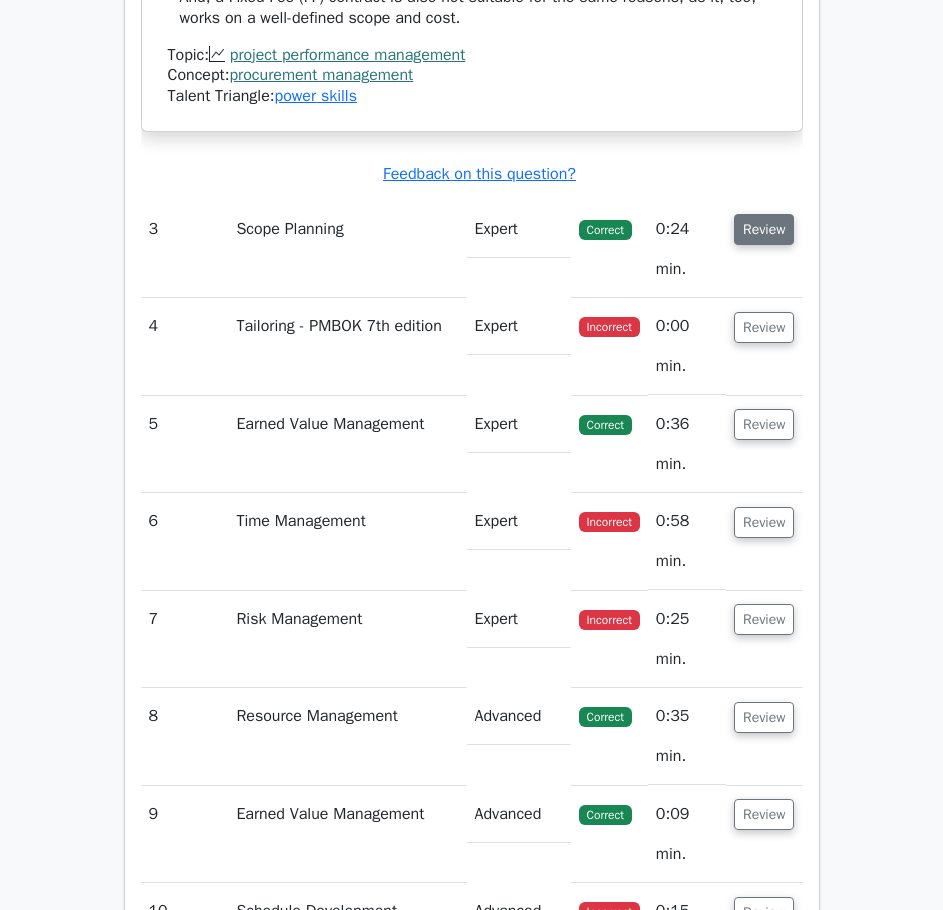 click on "Review" at bounding box center (764, 229) 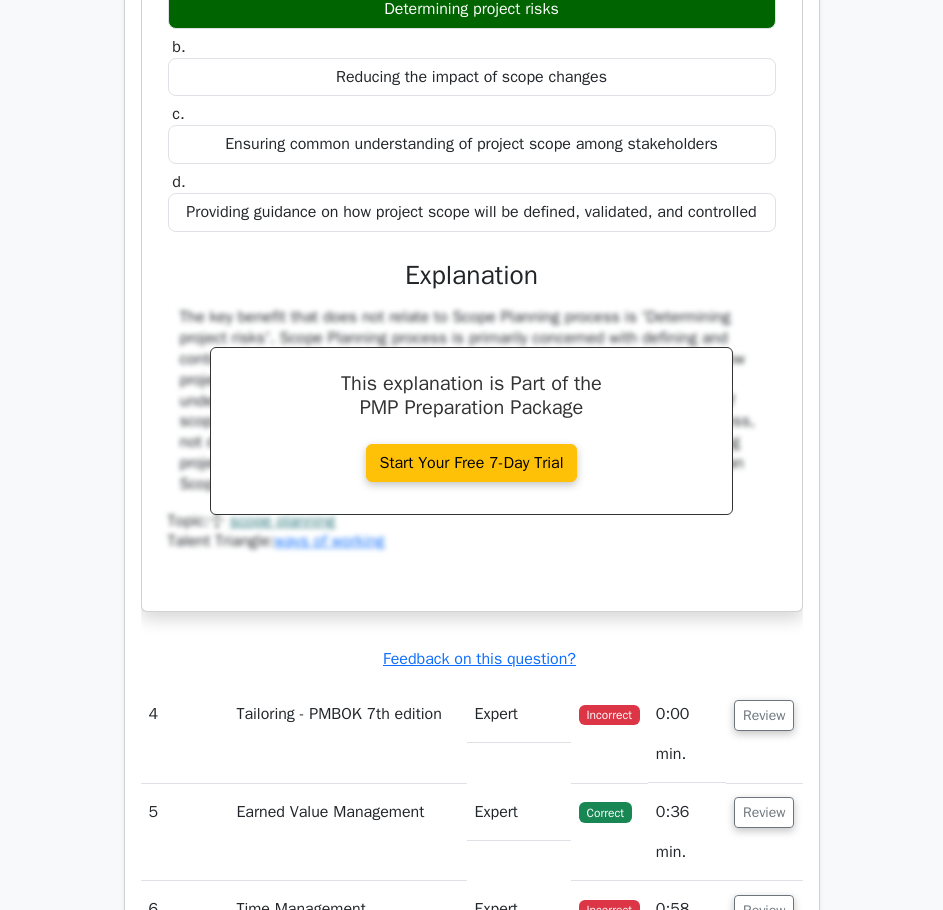 scroll, scrollTop: 5600, scrollLeft: 0, axis: vertical 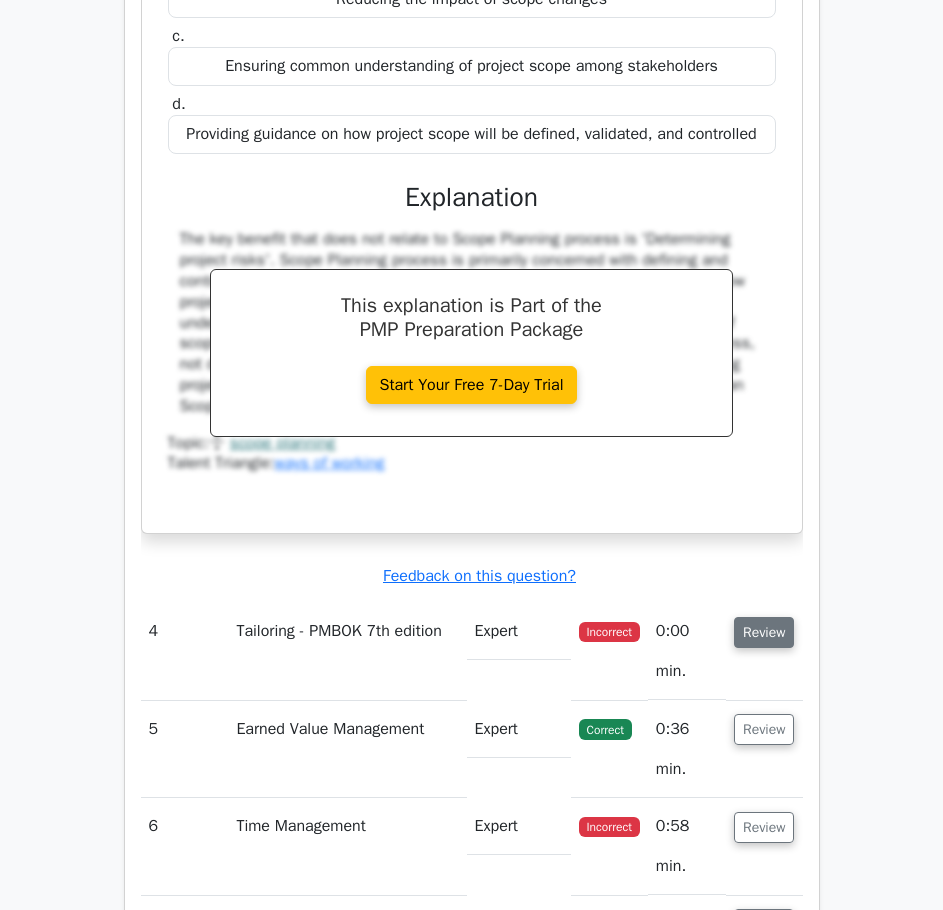 click on "Review" at bounding box center (764, 632) 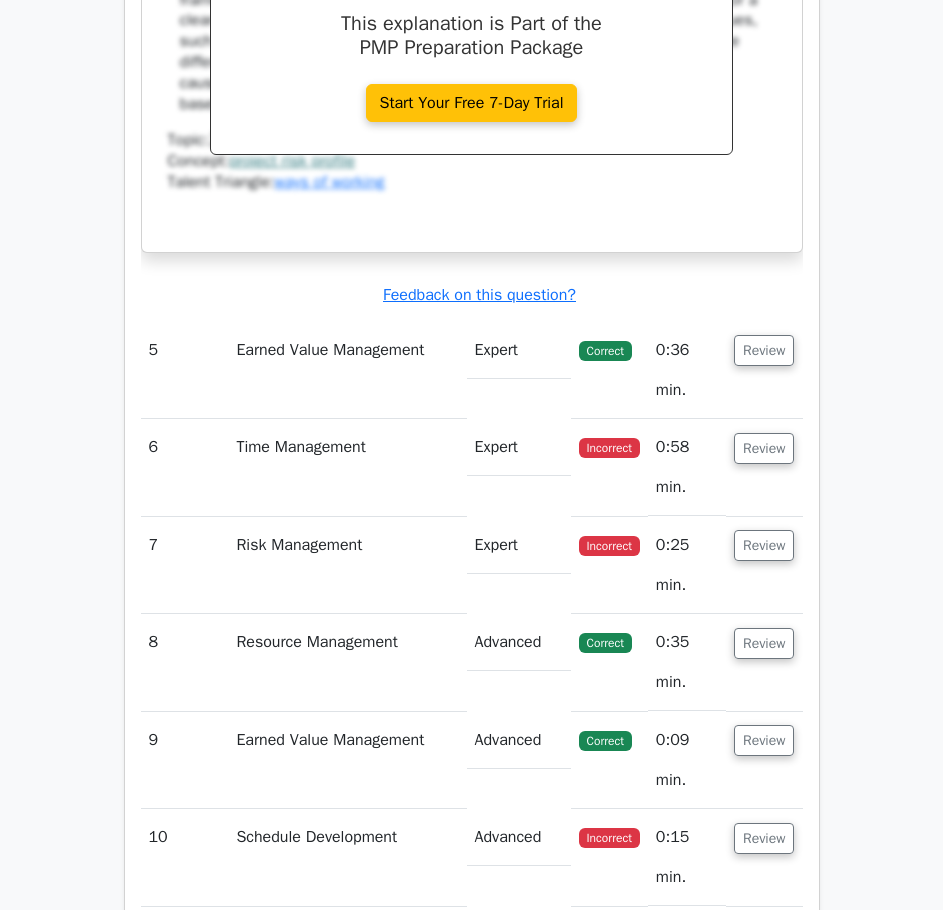 scroll, scrollTop: 6900, scrollLeft: 0, axis: vertical 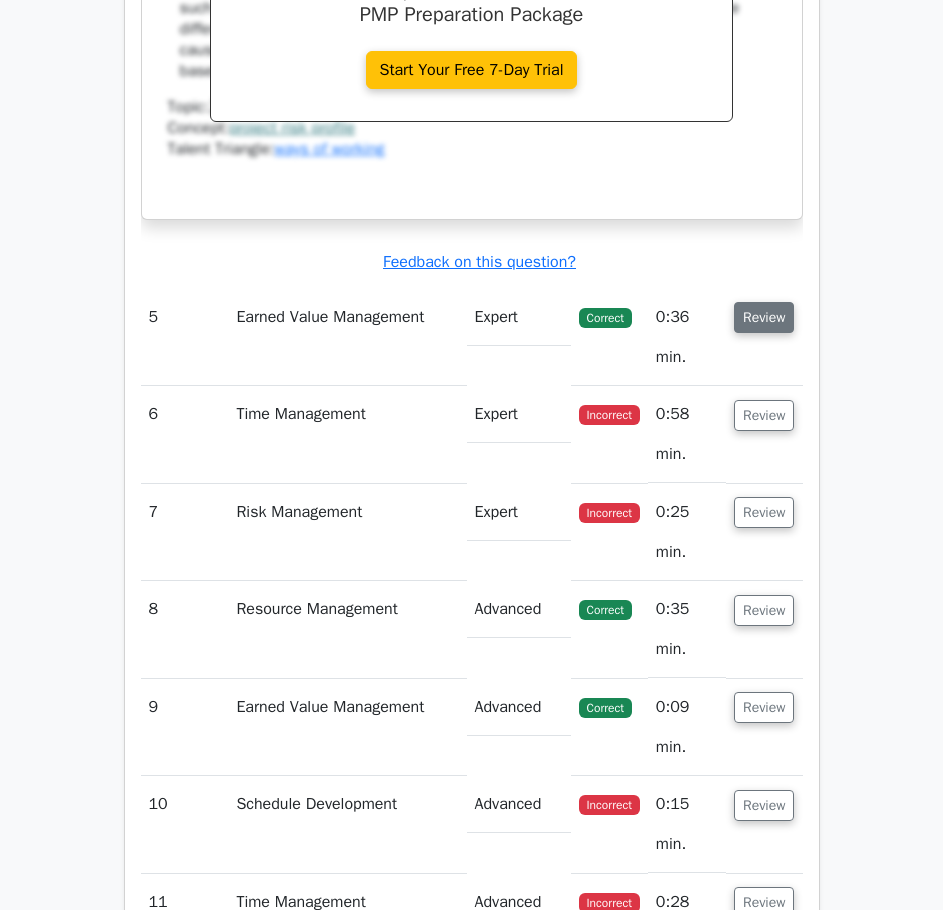 click on "Review" at bounding box center (764, 317) 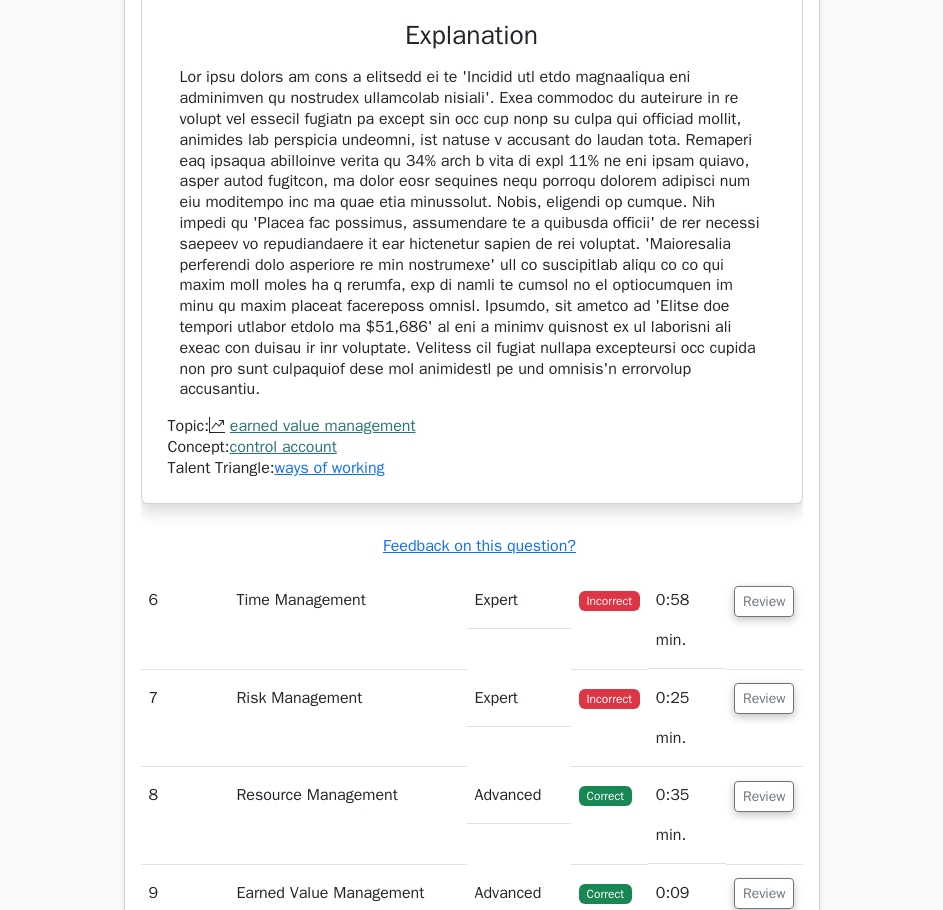 scroll, scrollTop: 7700, scrollLeft: 0, axis: vertical 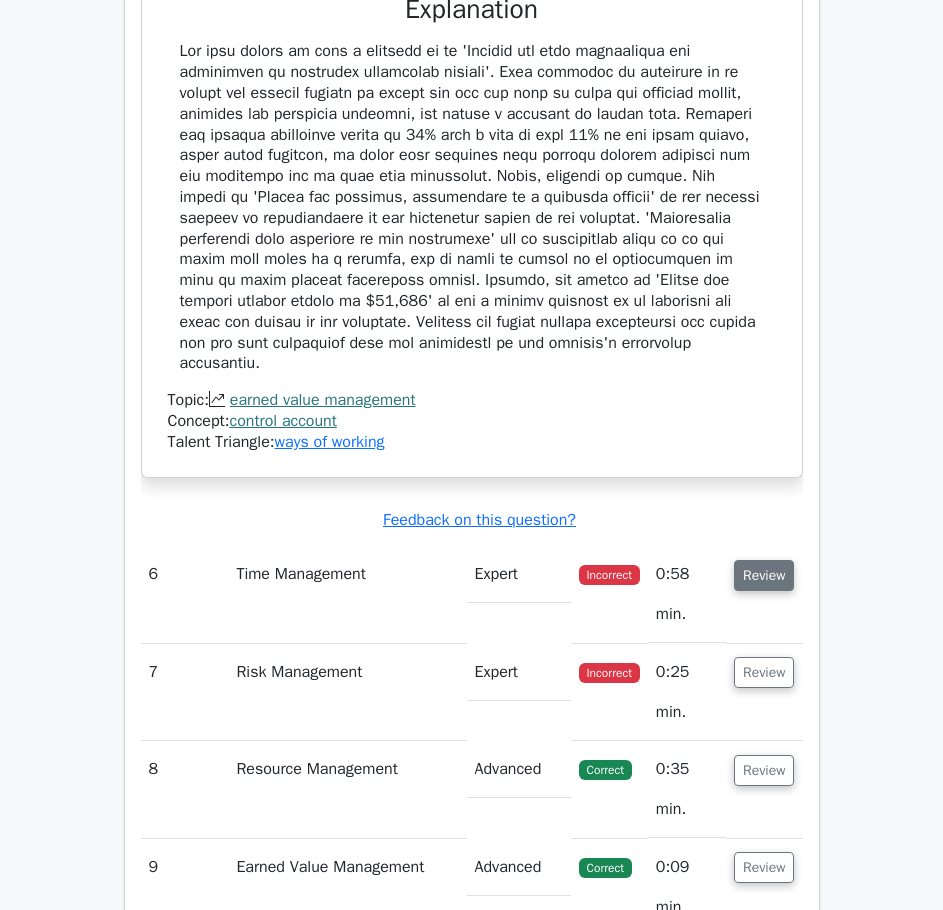 click on "Review" at bounding box center (764, 575) 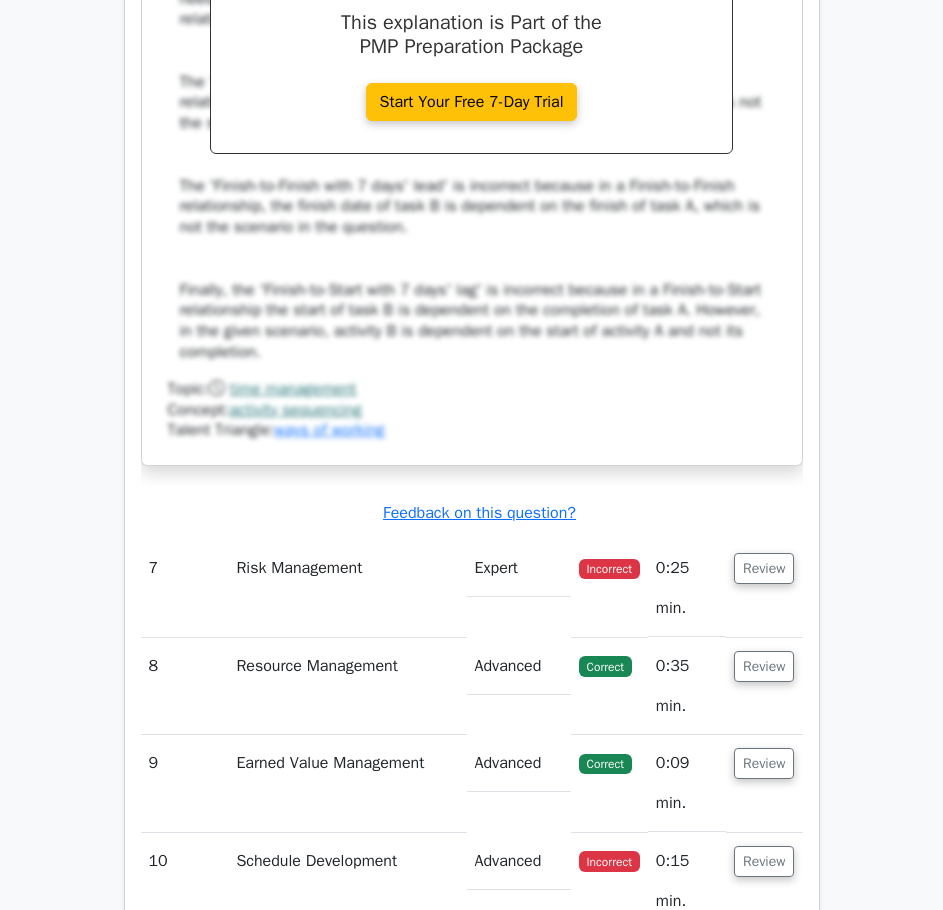 scroll, scrollTop: 8900, scrollLeft: 0, axis: vertical 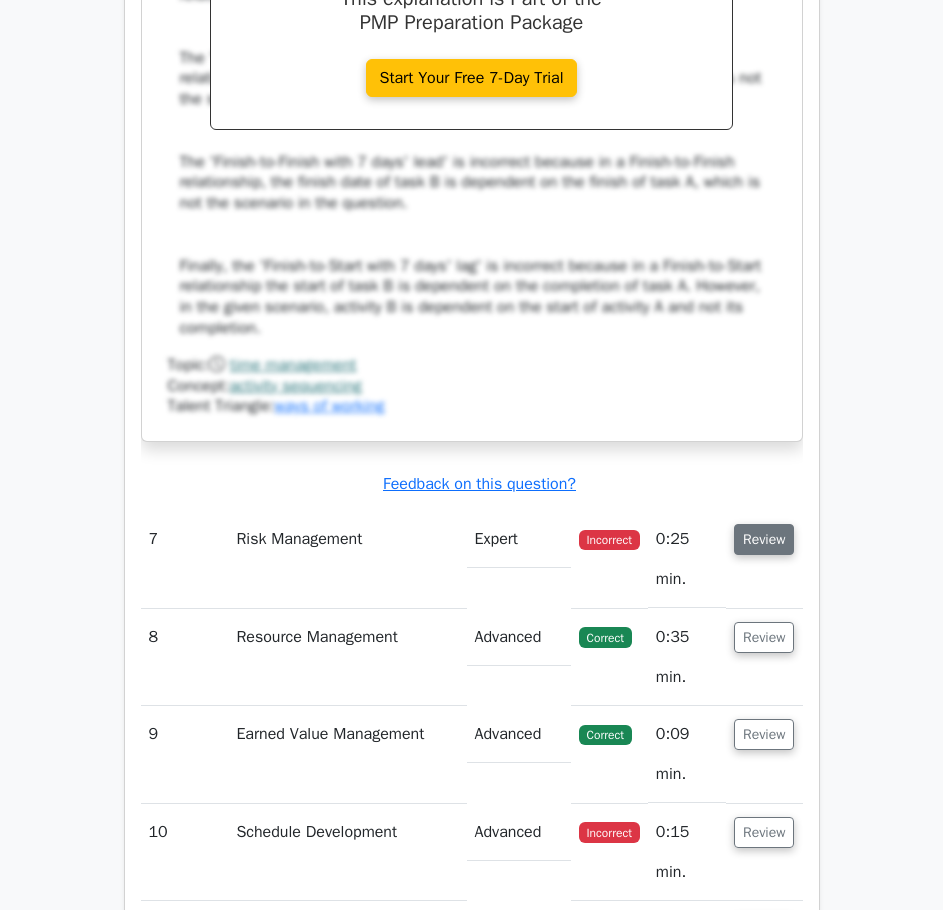 click on "Review" at bounding box center [764, 539] 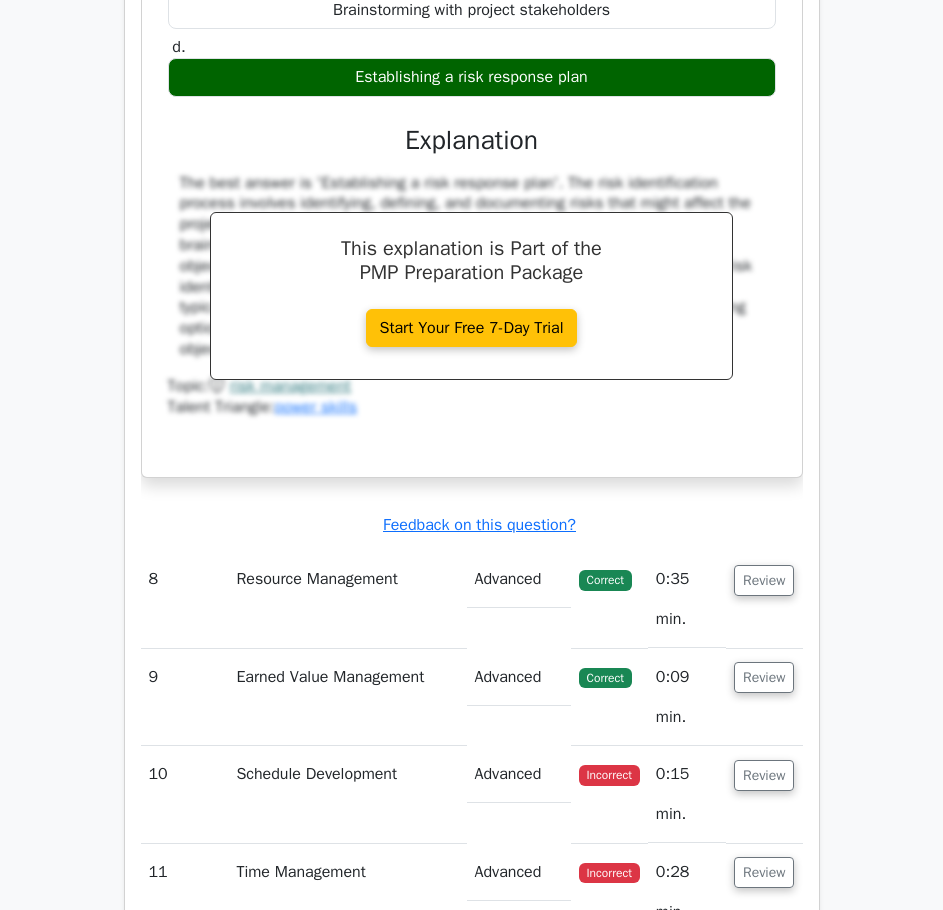 scroll, scrollTop: 9800, scrollLeft: 0, axis: vertical 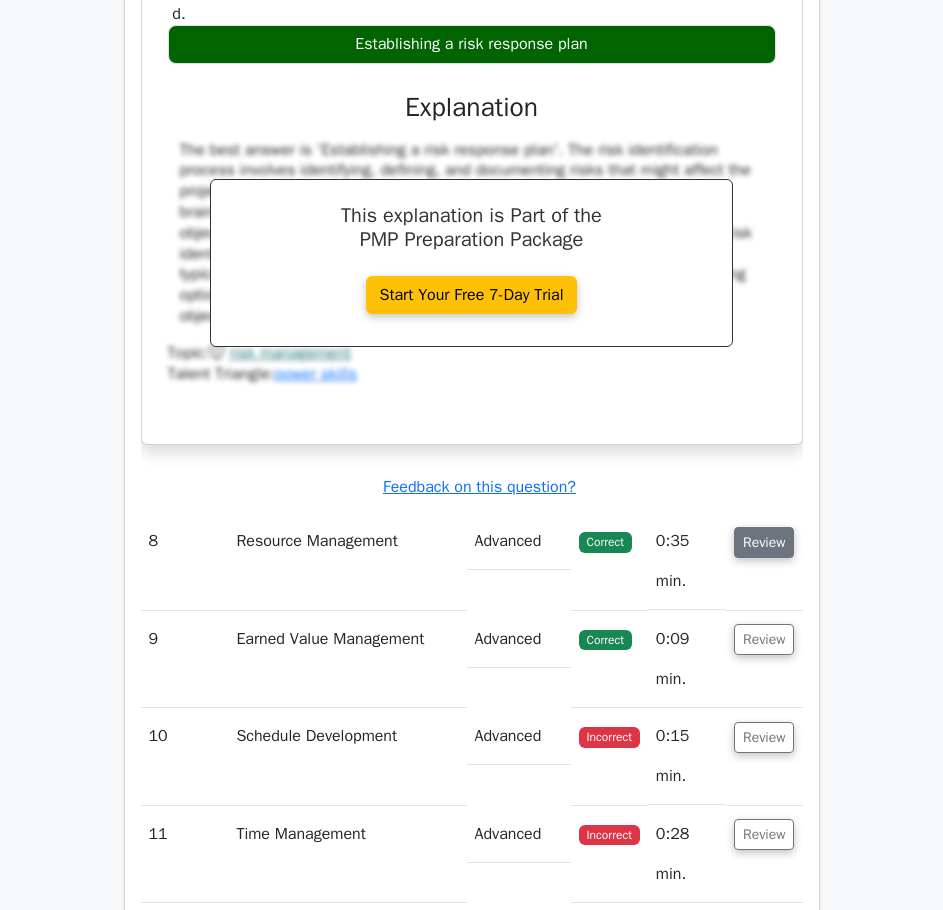 click on "Review" at bounding box center (764, 542) 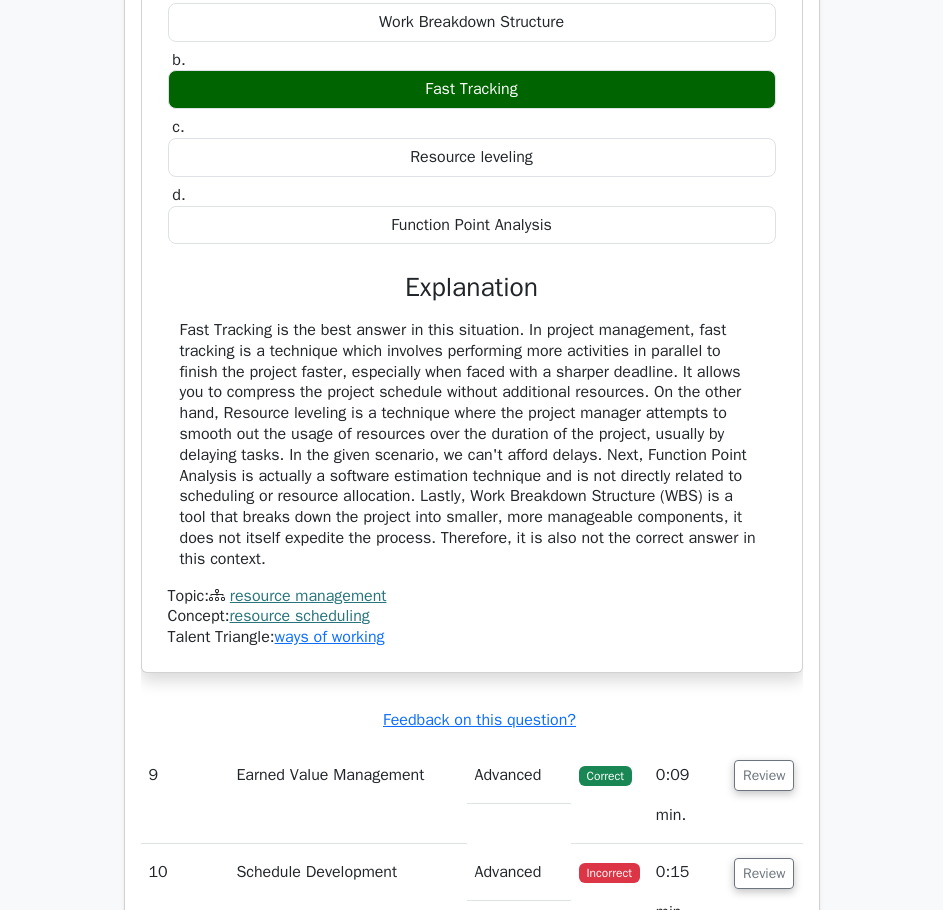 scroll, scrollTop: 10900, scrollLeft: 0, axis: vertical 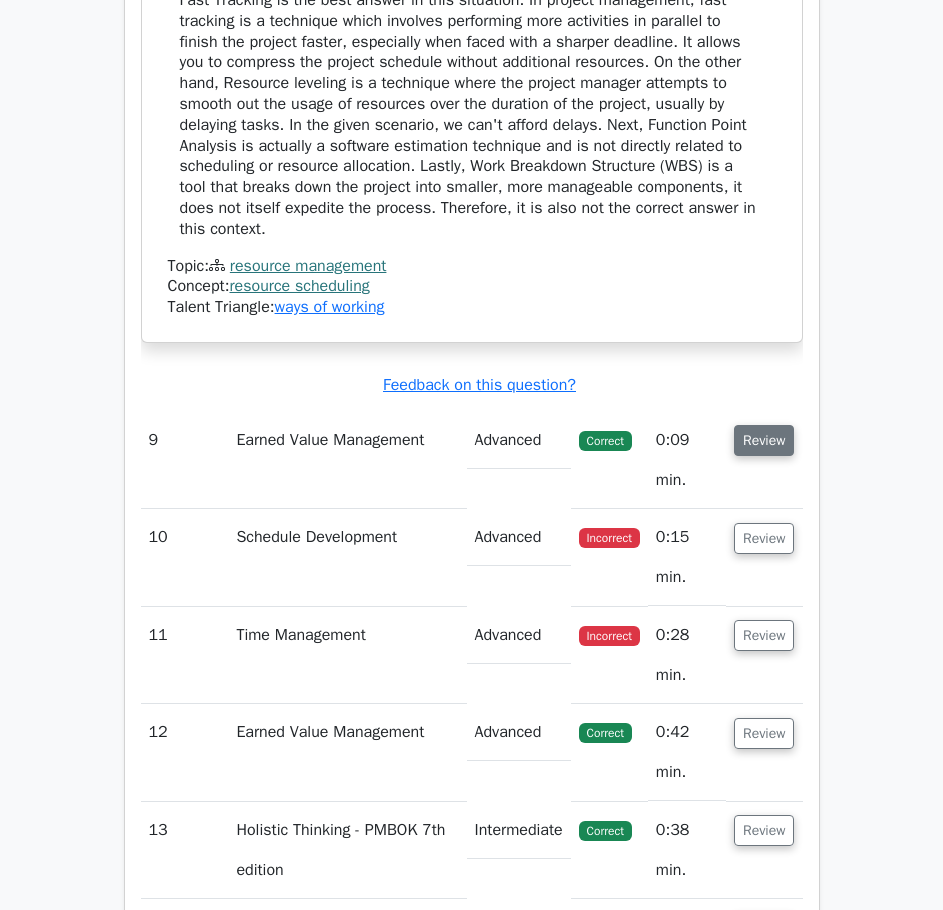 click on "Review" at bounding box center [764, 440] 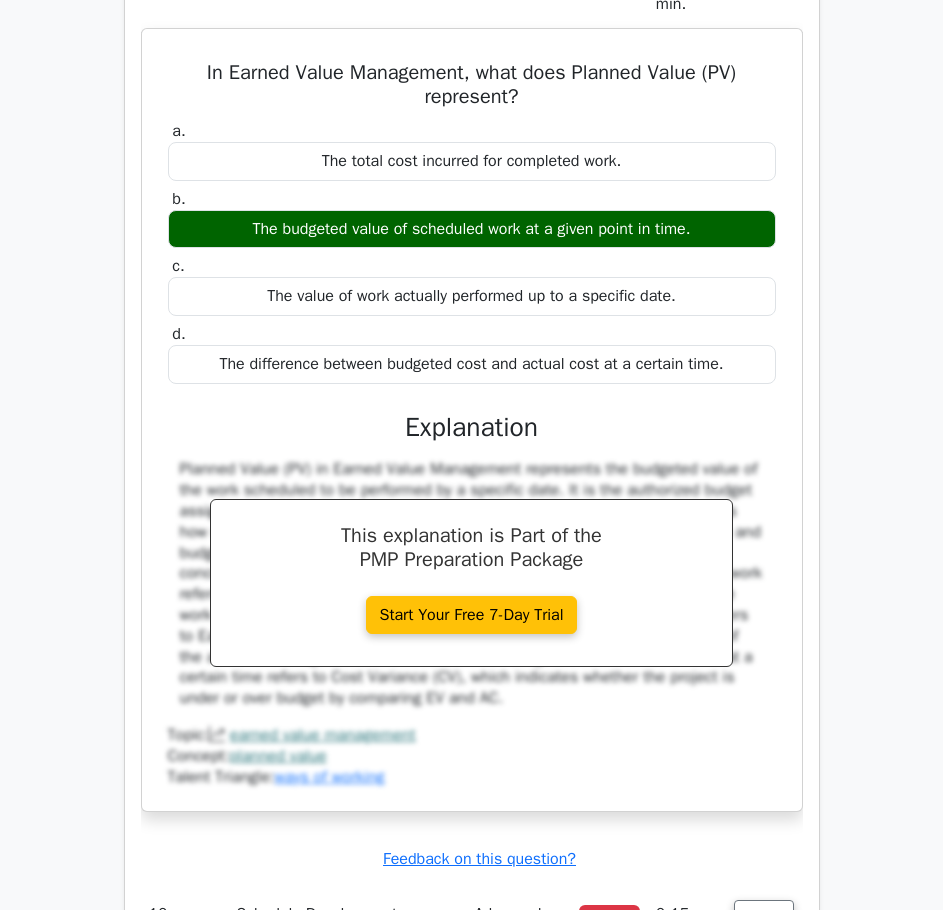scroll, scrollTop: 11600, scrollLeft: 0, axis: vertical 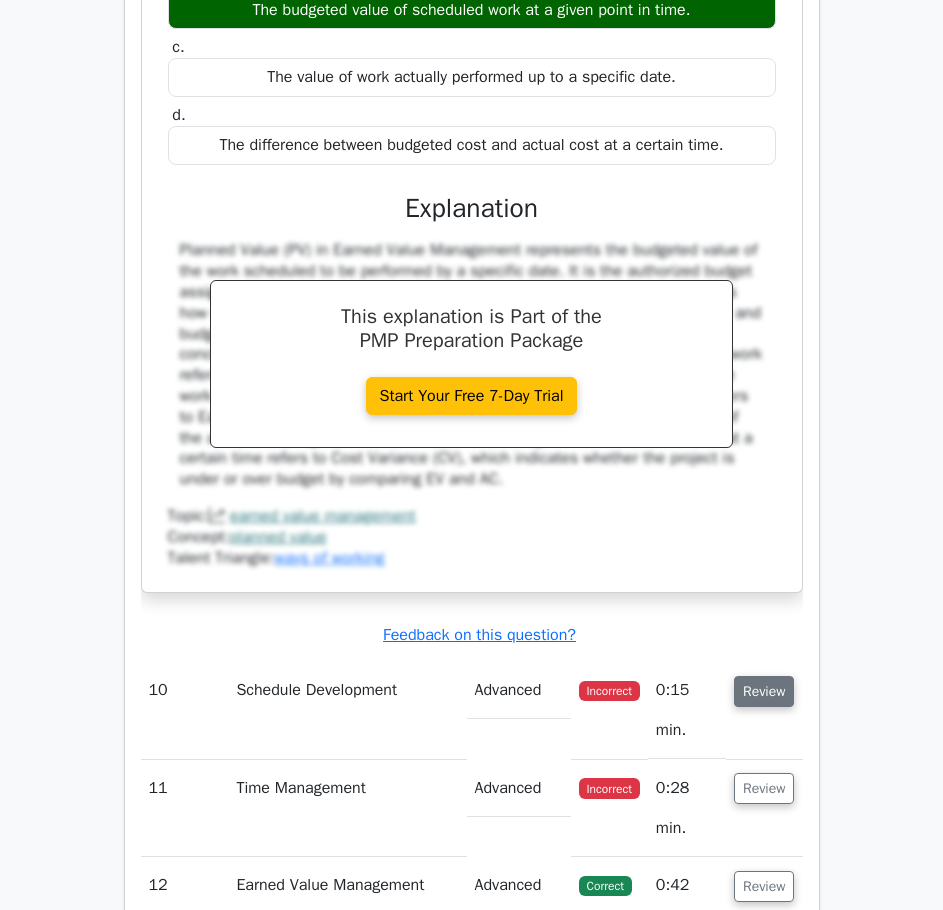 click on "Review" at bounding box center (764, 691) 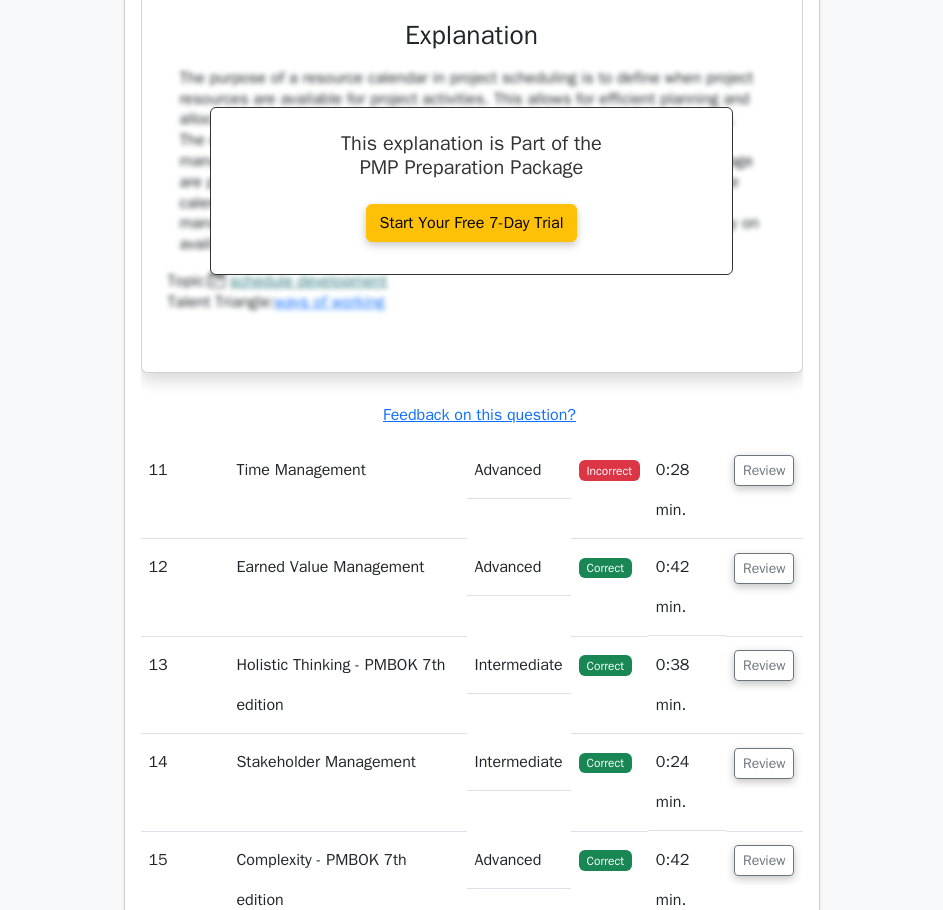 scroll, scrollTop: 12700, scrollLeft: 0, axis: vertical 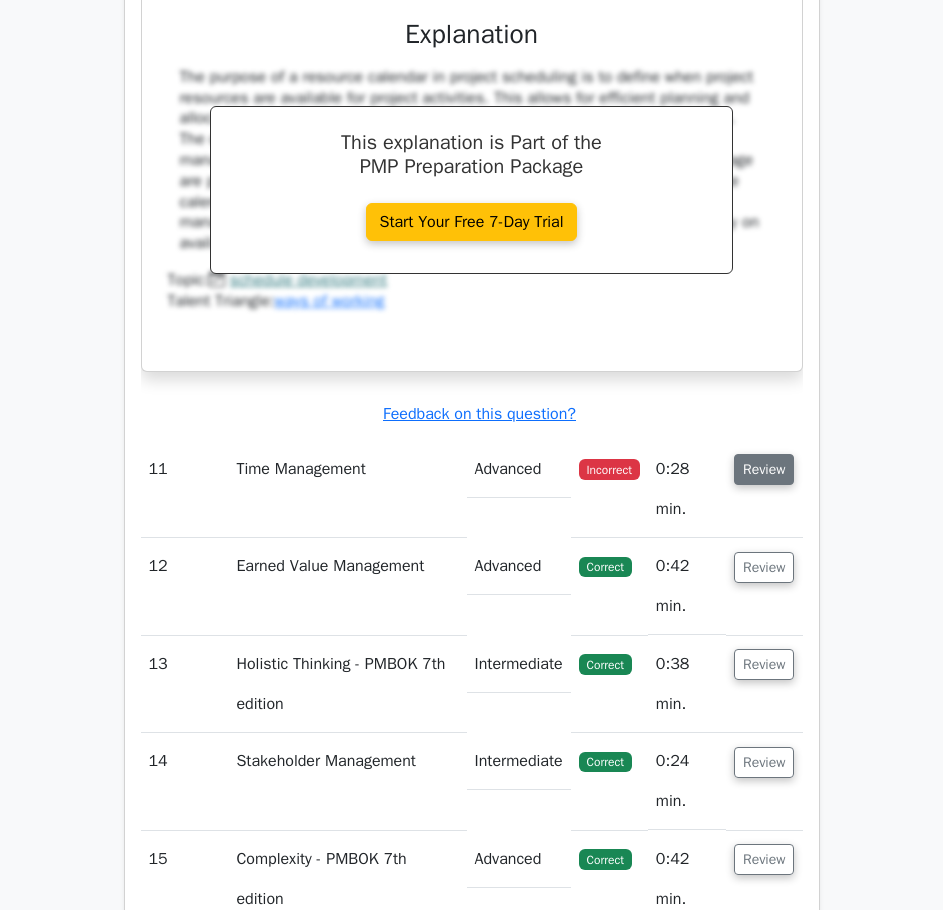click on "Review" at bounding box center [764, 469] 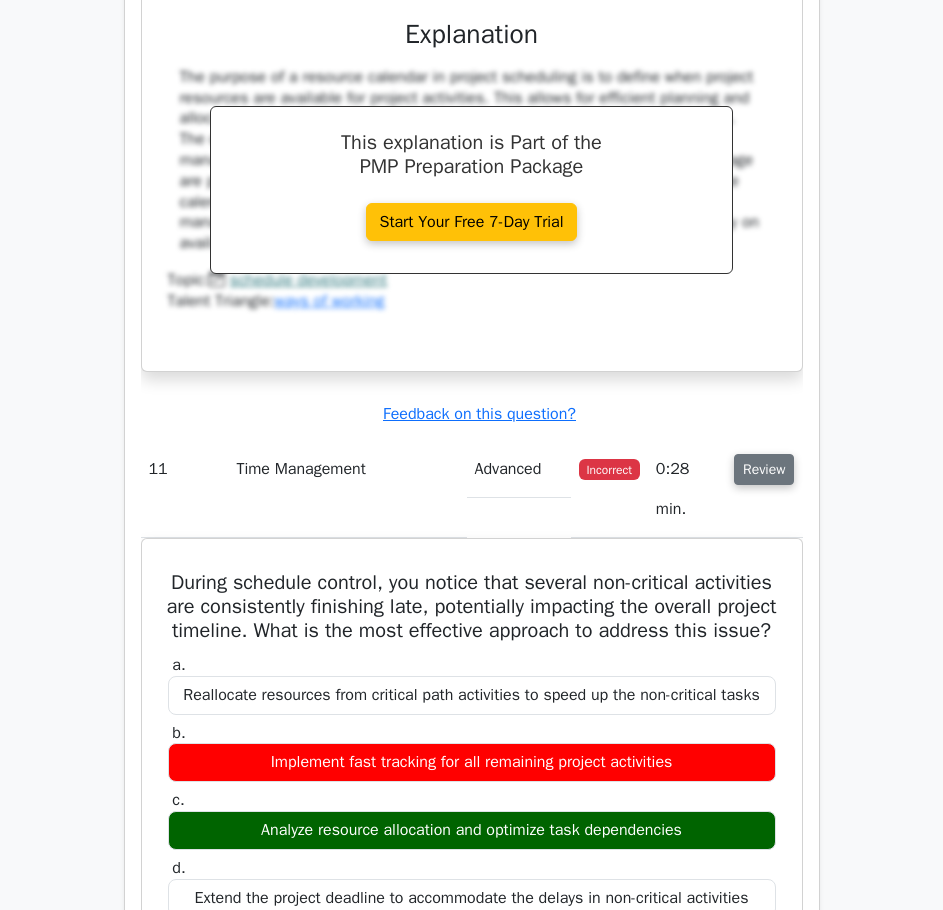 click on "Review" at bounding box center [764, 469] 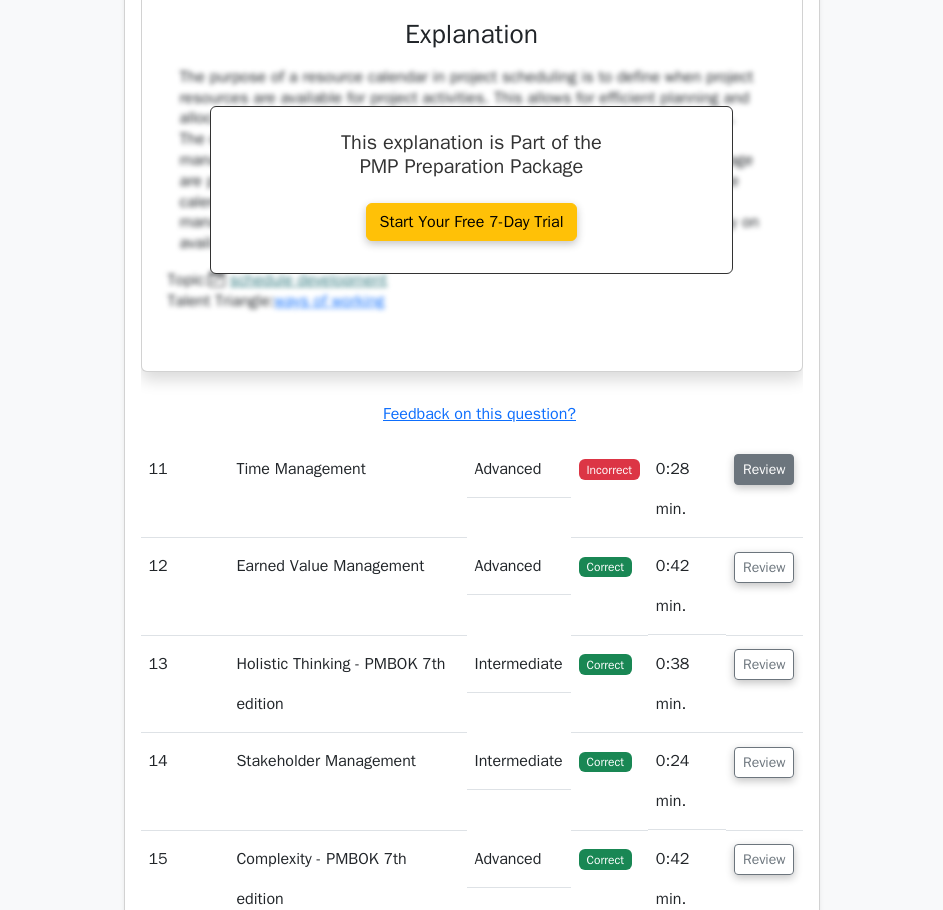 click on "Review" at bounding box center (764, 469) 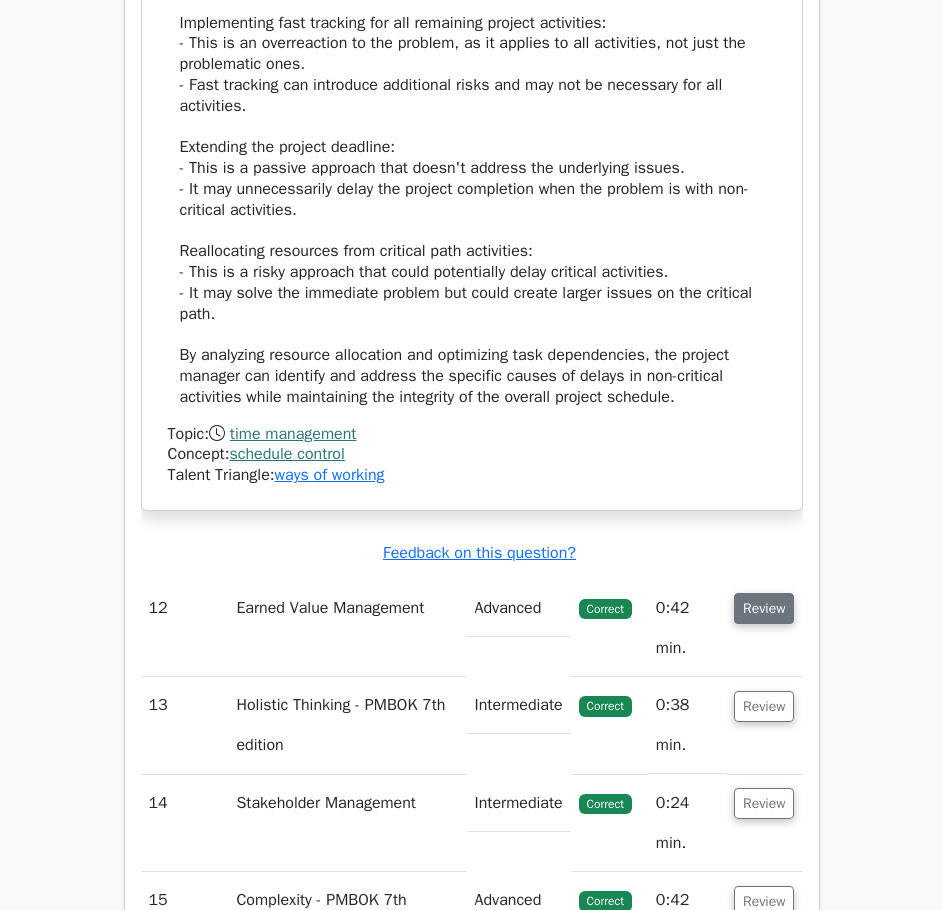 scroll, scrollTop: 14100, scrollLeft: 0, axis: vertical 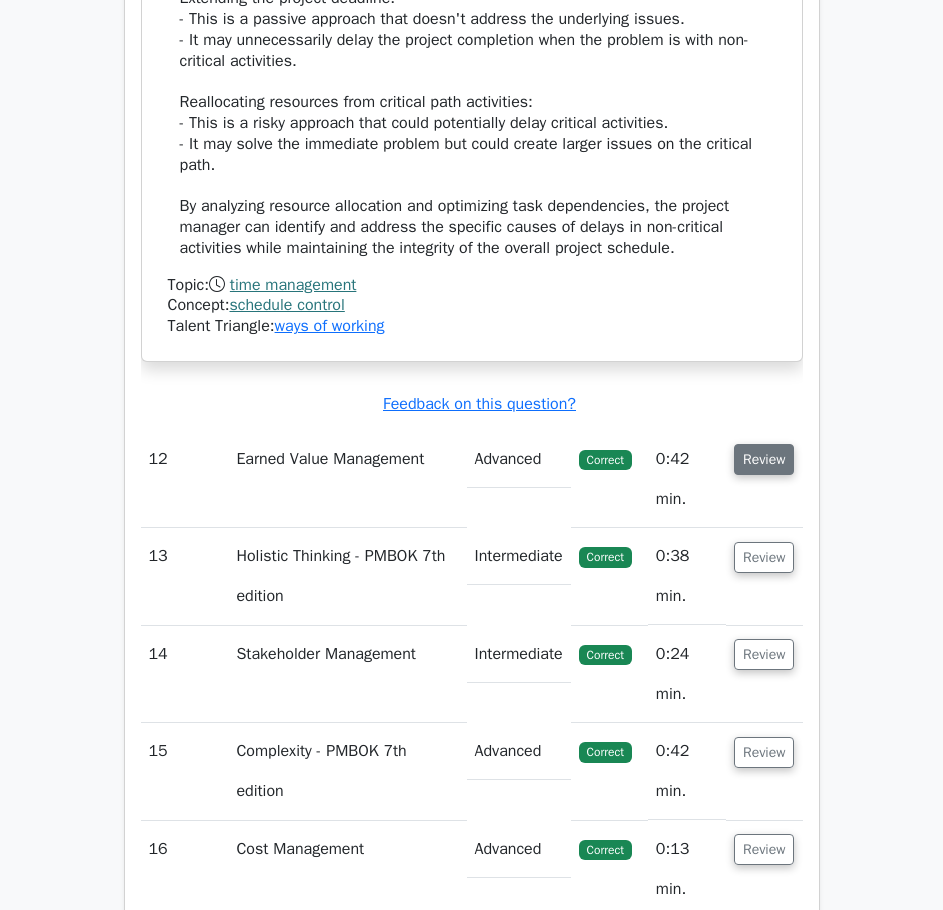click on "Review" at bounding box center (764, 459) 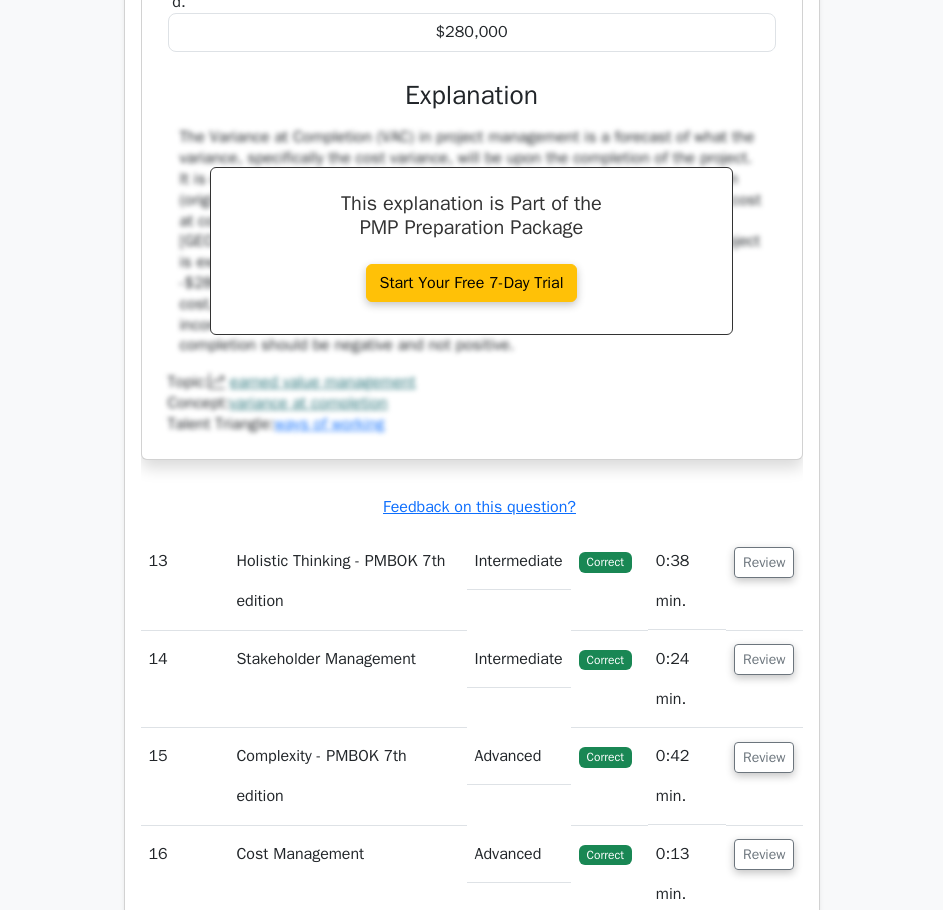 scroll, scrollTop: 15000, scrollLeft: 0, axis: vertical 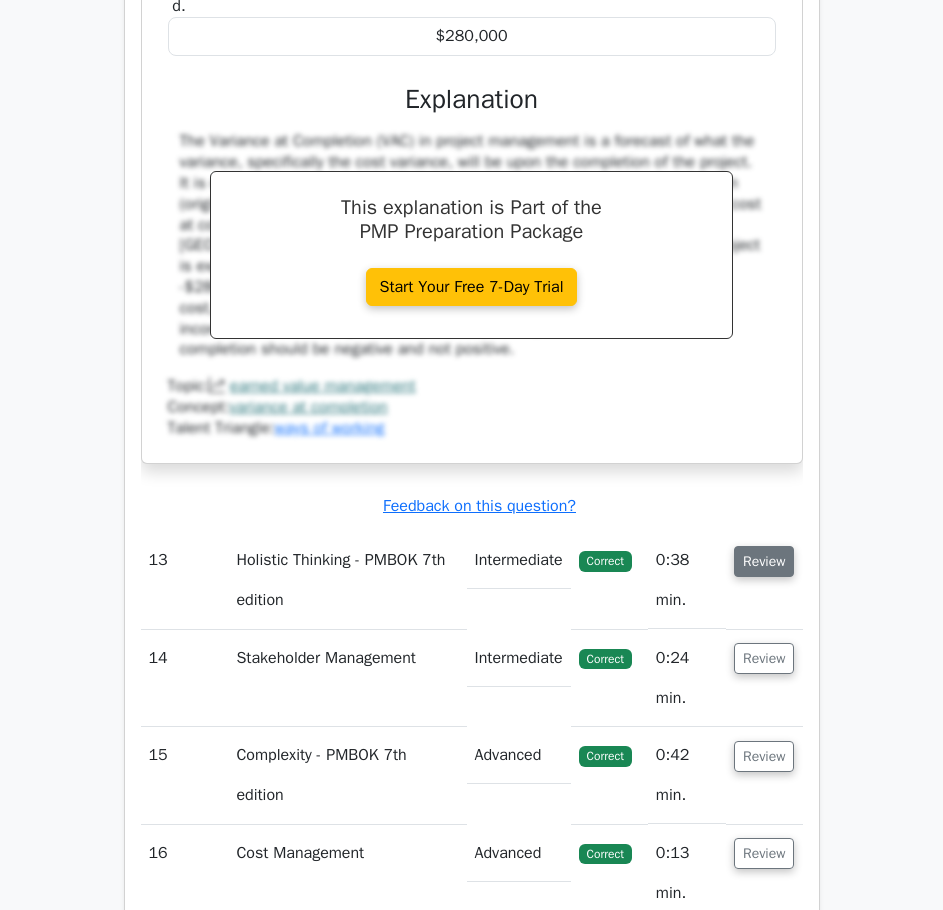click on "Review" at bounding box center [764, 561] 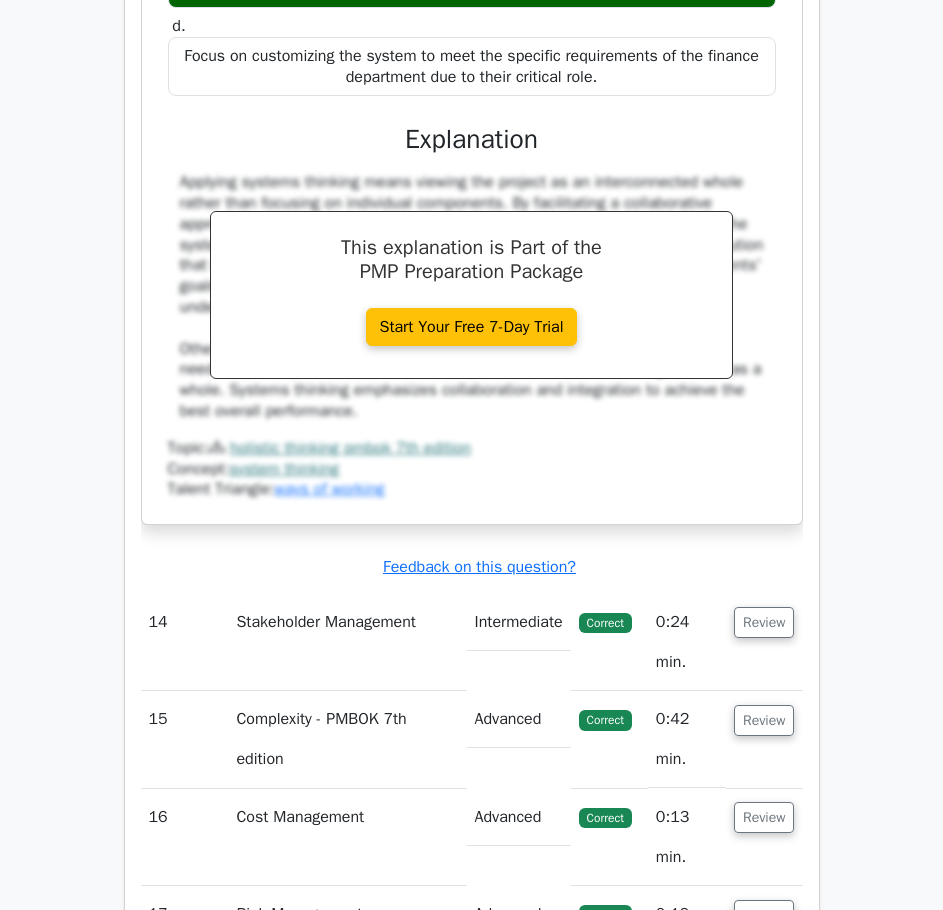 scroll, scrollTop: 16300, scrollLeft: 0, axis: vertical 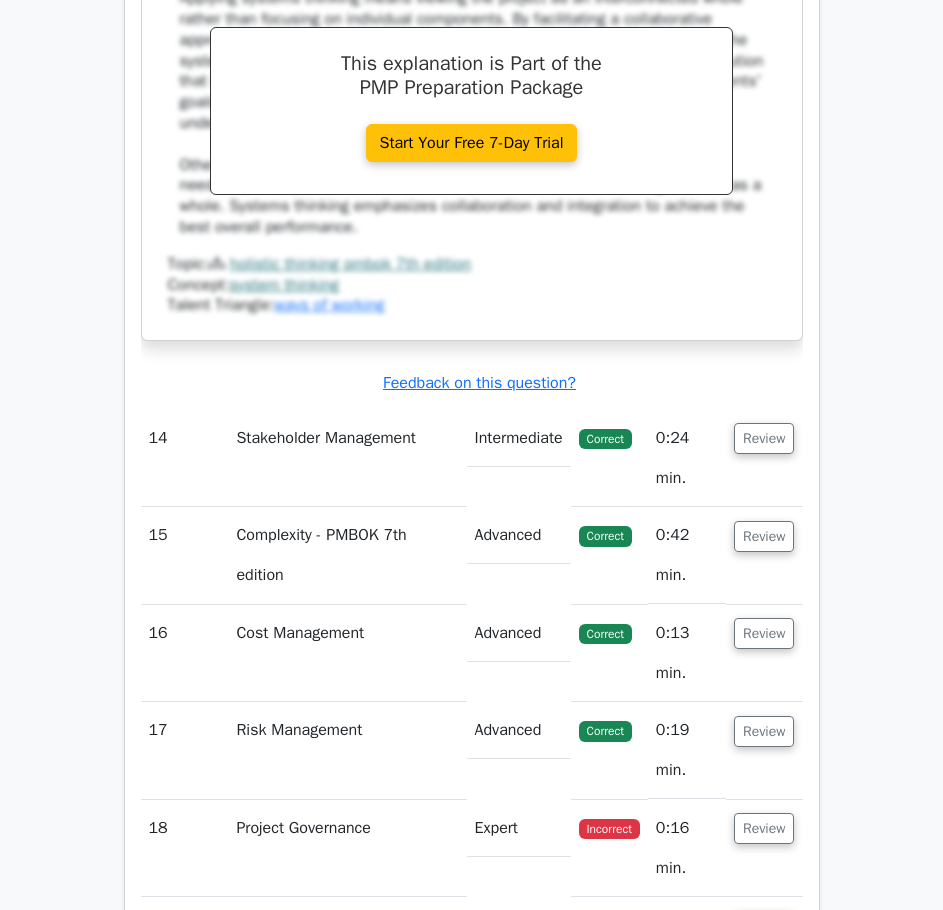 click on "Review" at bounding box center (764, 458) 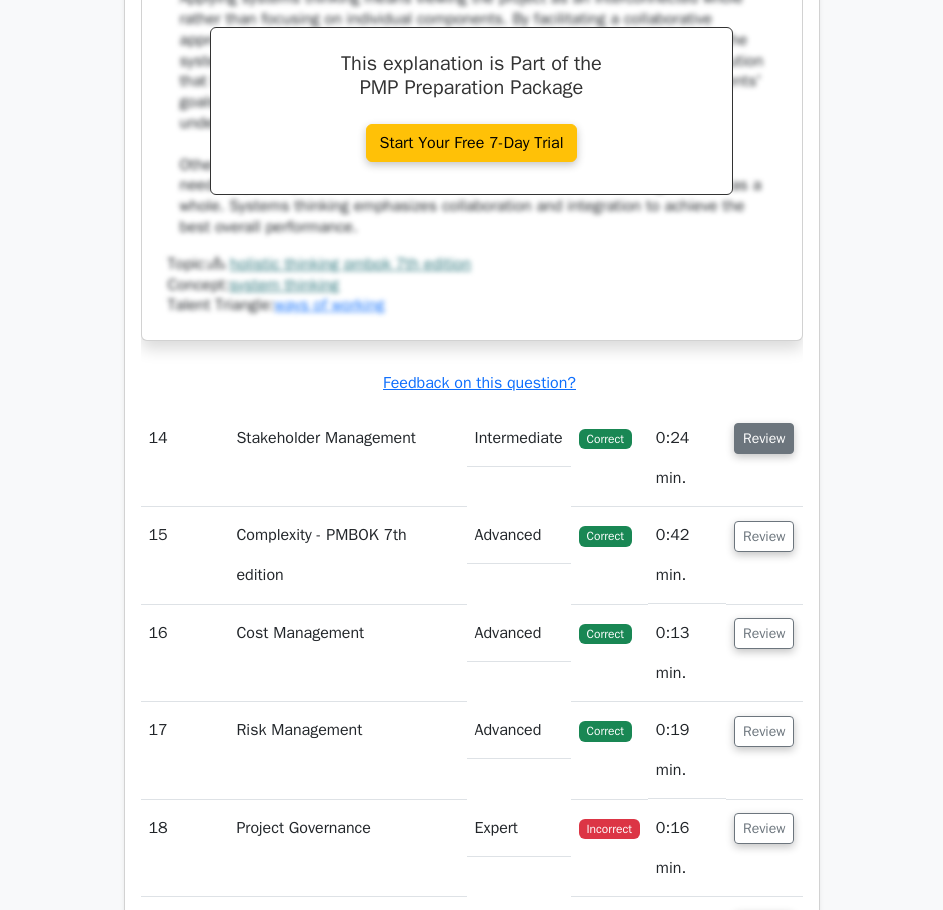 click on "Review" at bounding box center (764, 438) 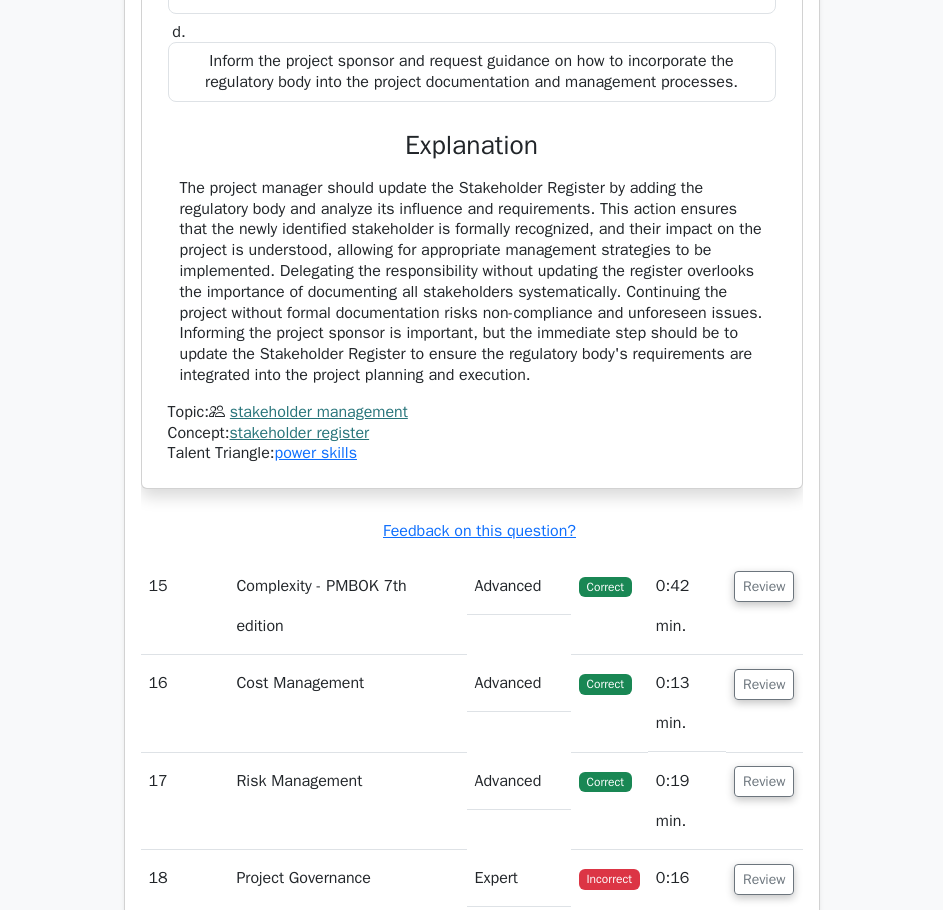 scroll, scrollTop: 17400, scrollLeft: 0, axis: vertical 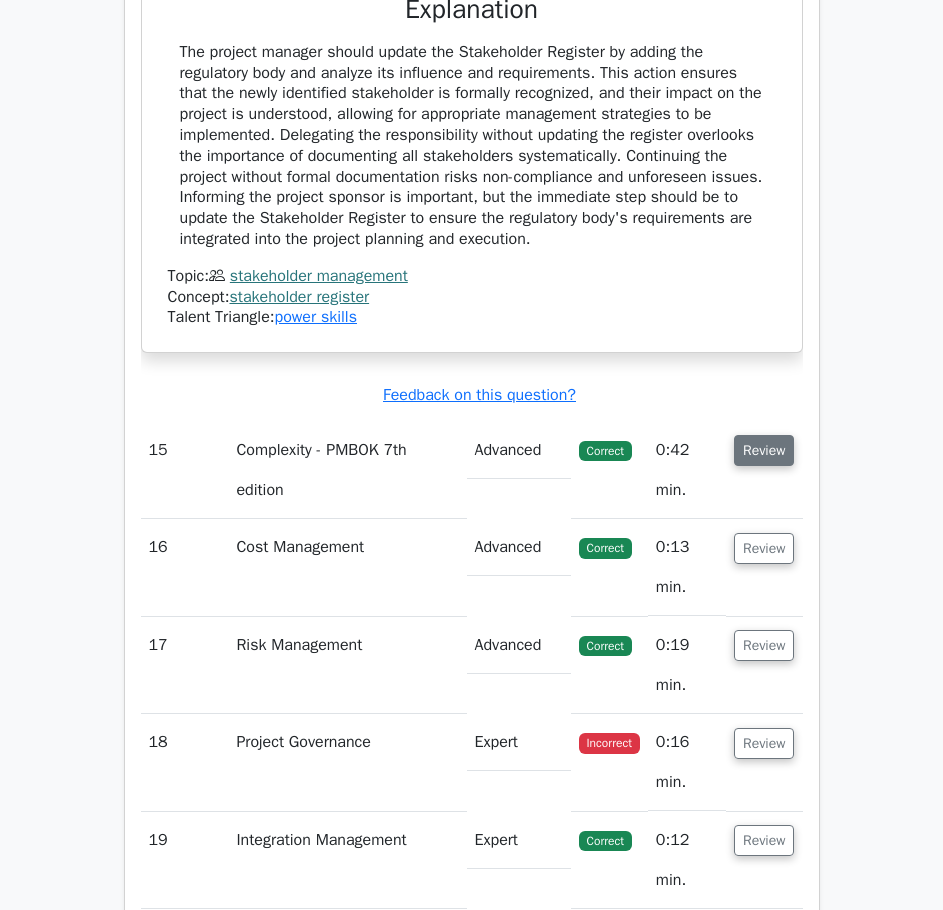 click on "Review" at bounding box center (764, 450) 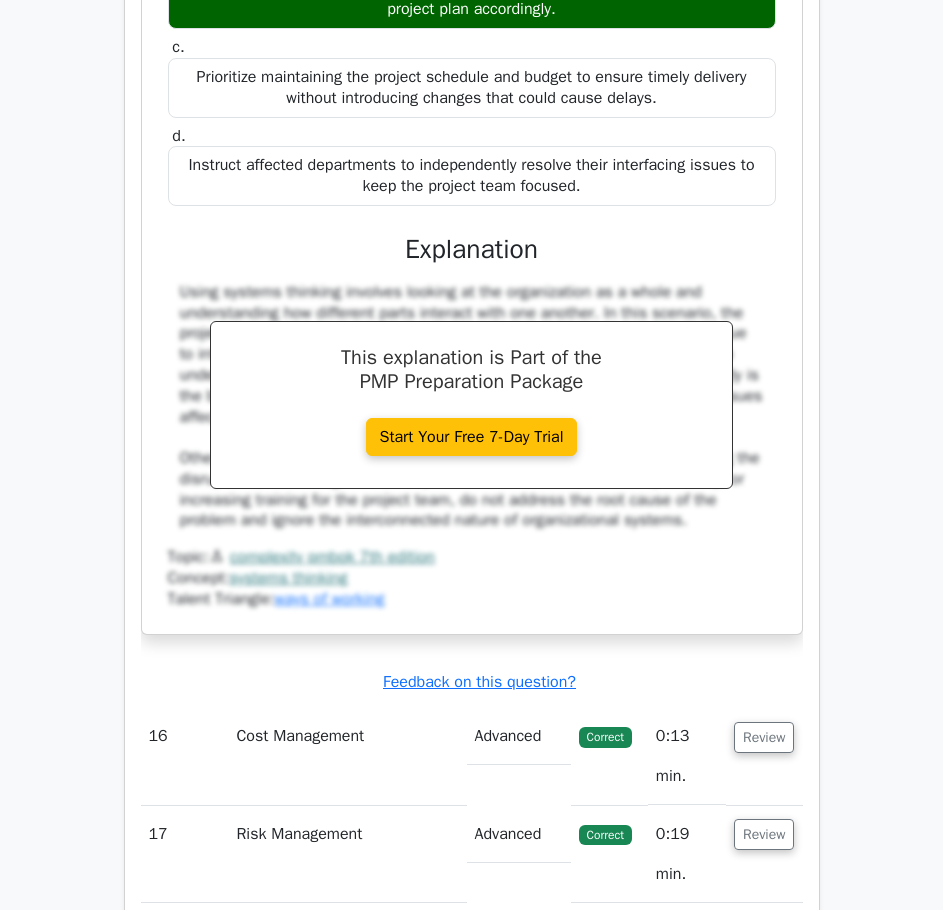 scroll, scrollTop: 18400, scrollLeft: 0, axis: vertical 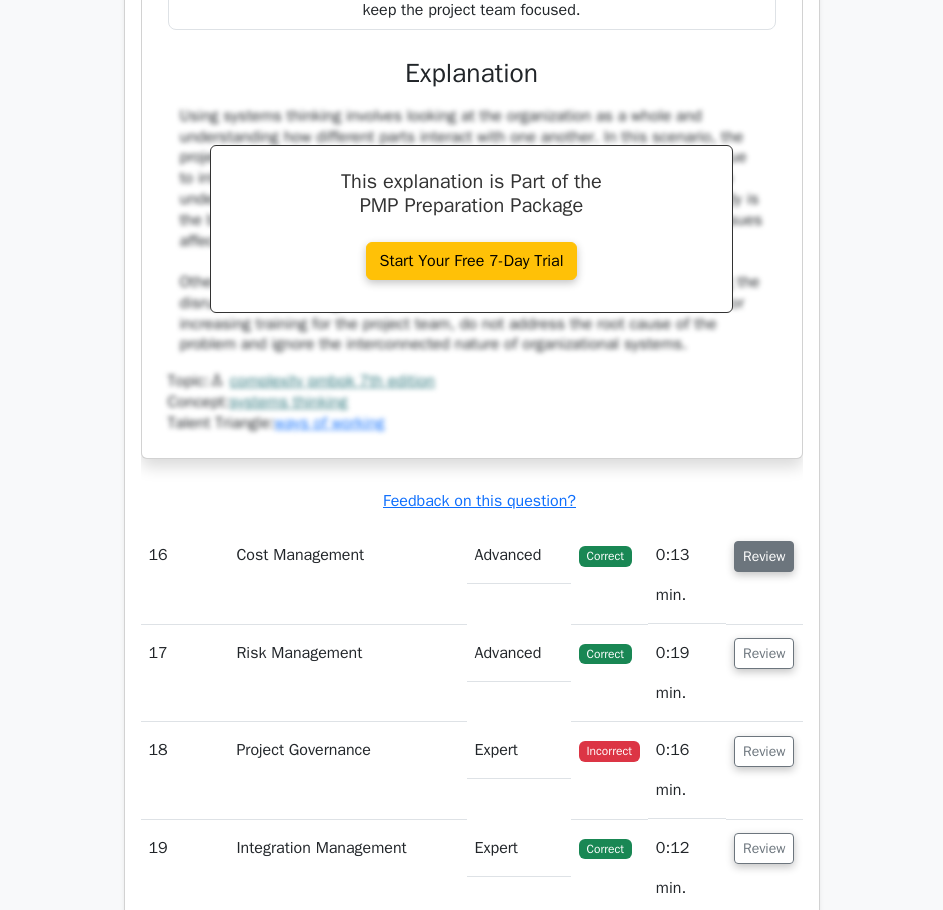 click on "Review" at bounding box center [764, 556] 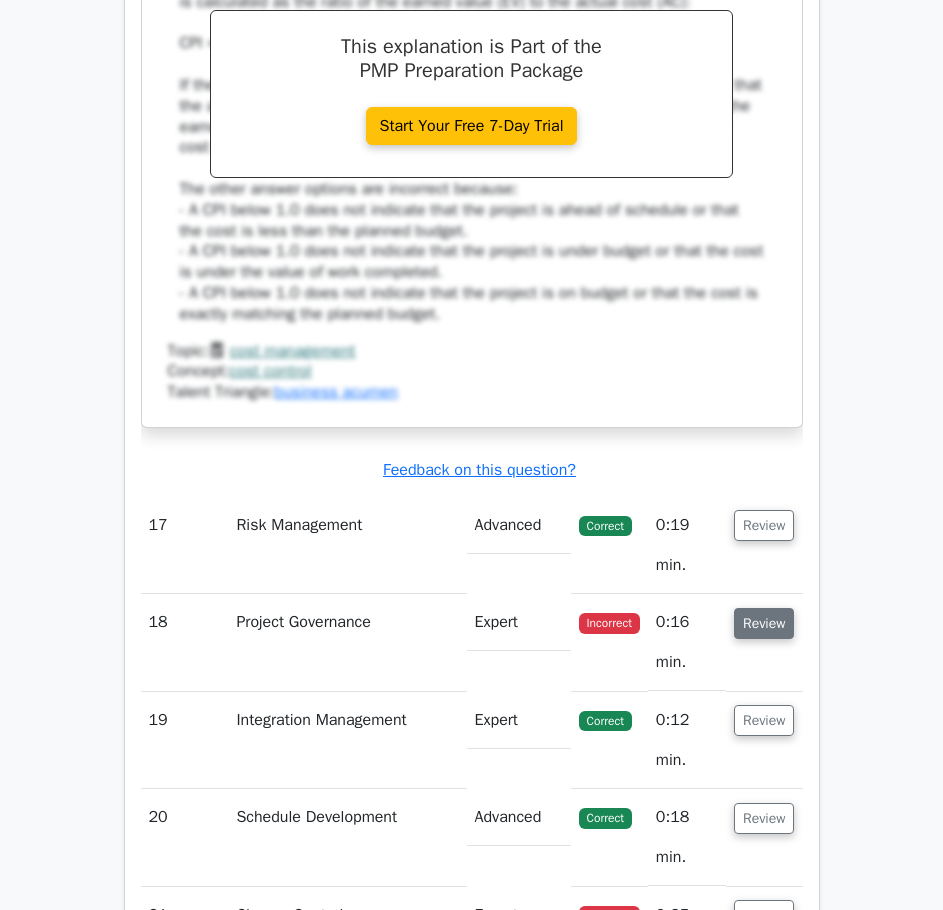 scroll, scrollTop: 19500, scrollLeft: 0, axis: vertical 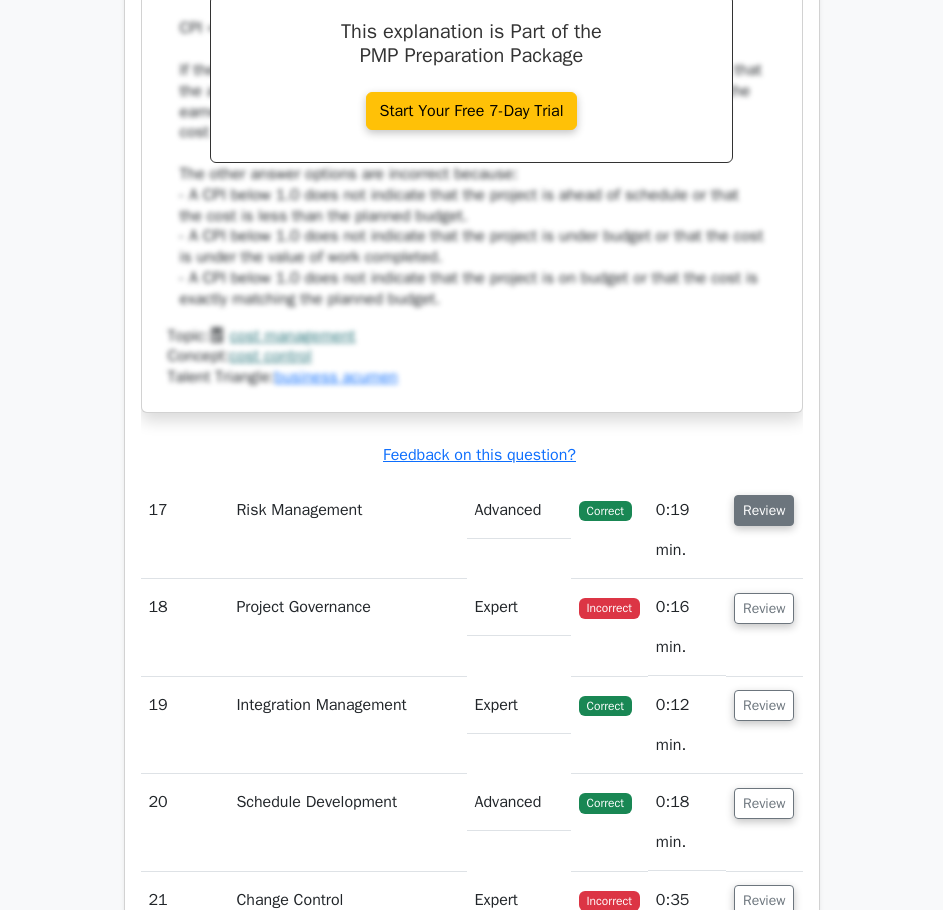click on "Review" at bounding box center (764, 510) 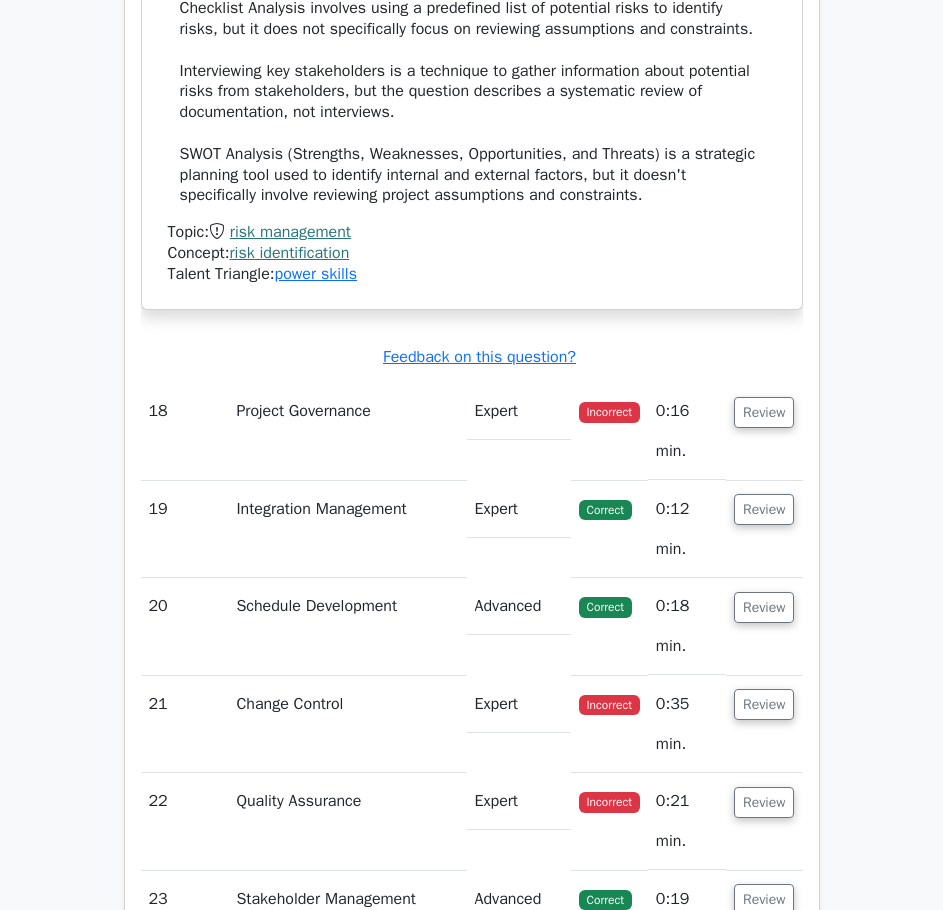 scroll, scrollTop: 20800, scrollLeft: 0, axis: vertical 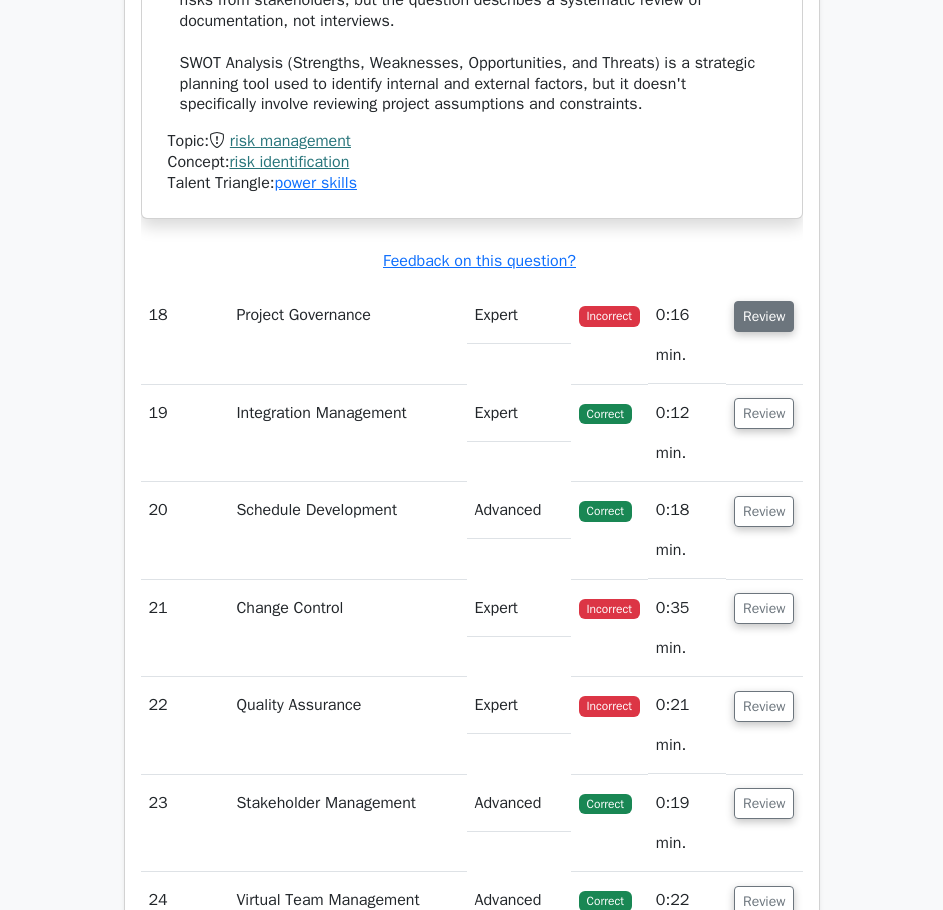 click on "Review" at bounding box center (764, 316) 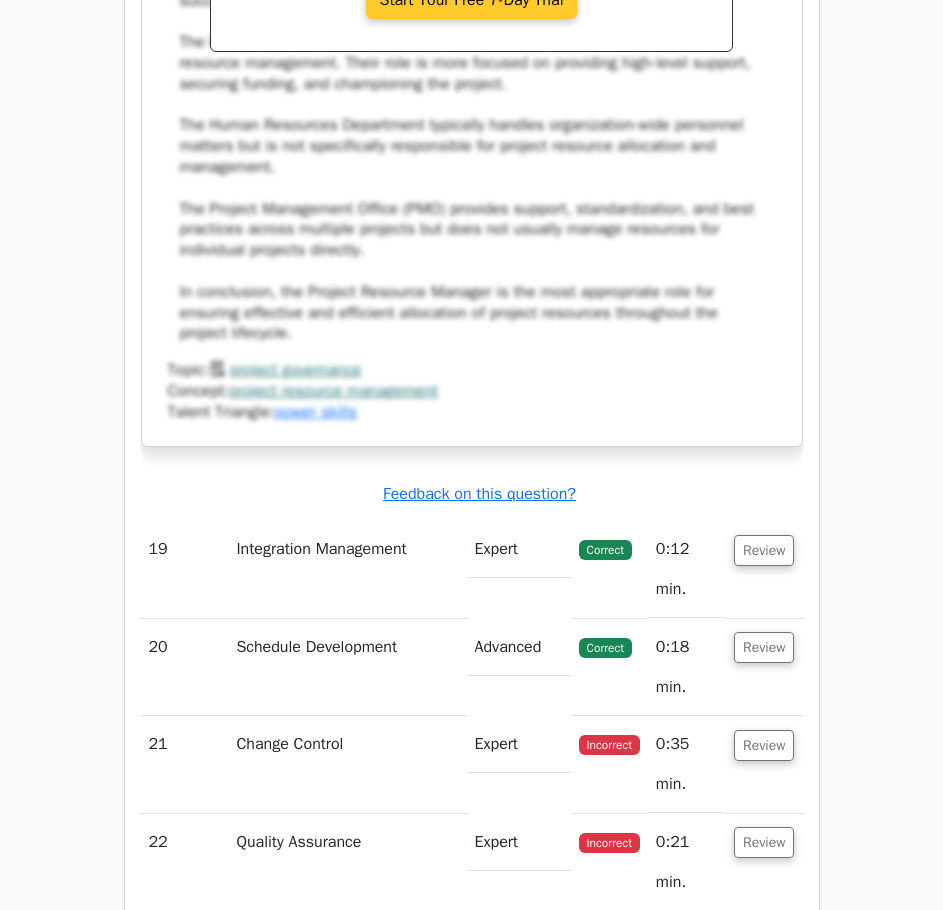 scroll, scrollTop: 21800, scrollLeft: 0, axis: vertical 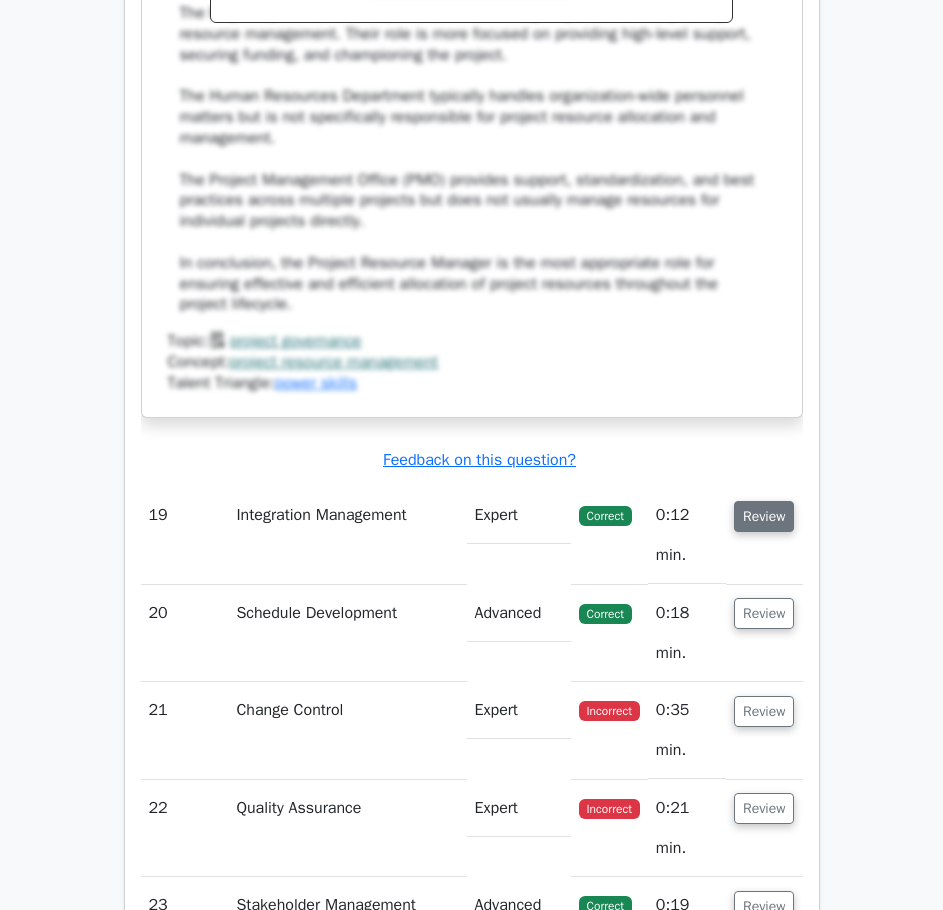 click on "Review" at bounding box center [764, 516] 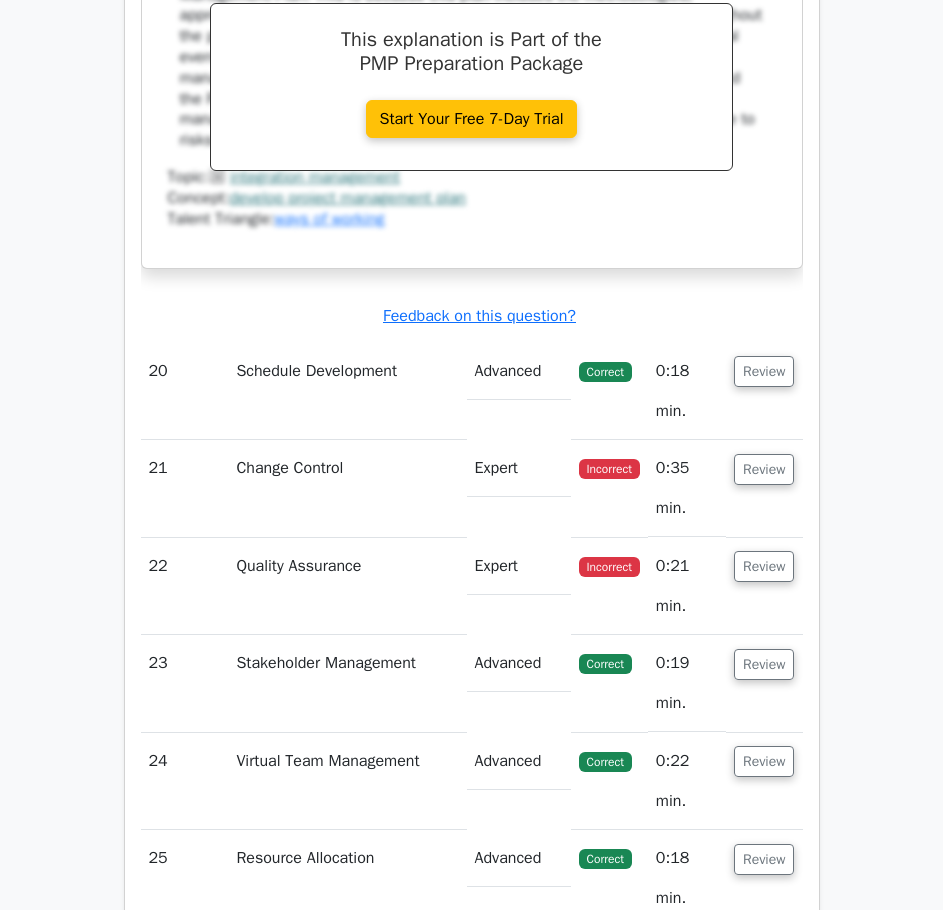 scroll, scrollTop: 22900, scrollLeft: 0, axis: vertical 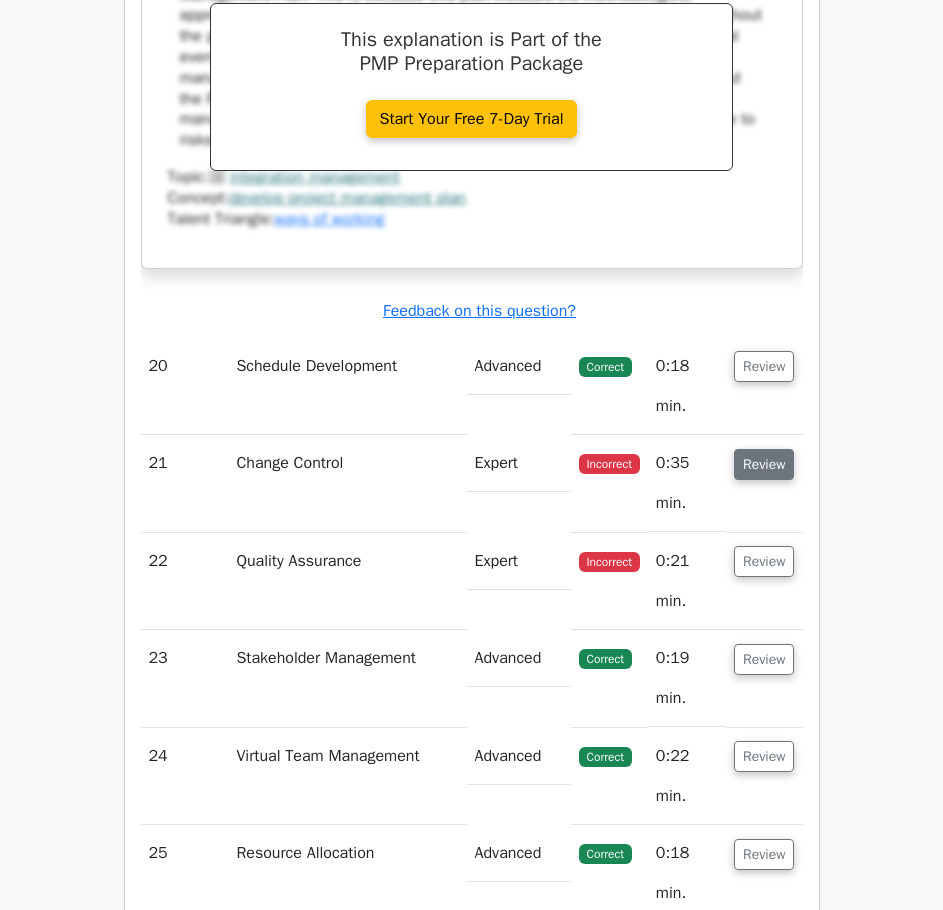 click on "Review" at bounding box center [764, 464] 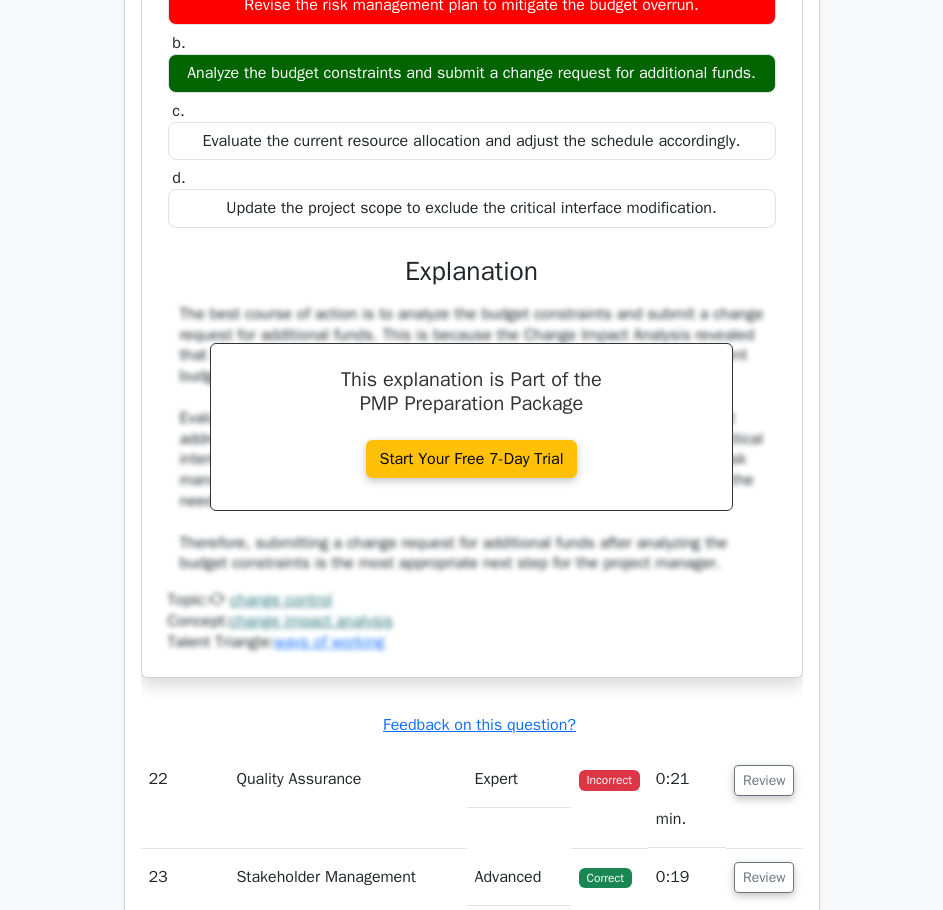 scroll, scrollTop: 23900, scrollLeft: 0, axis: vertical 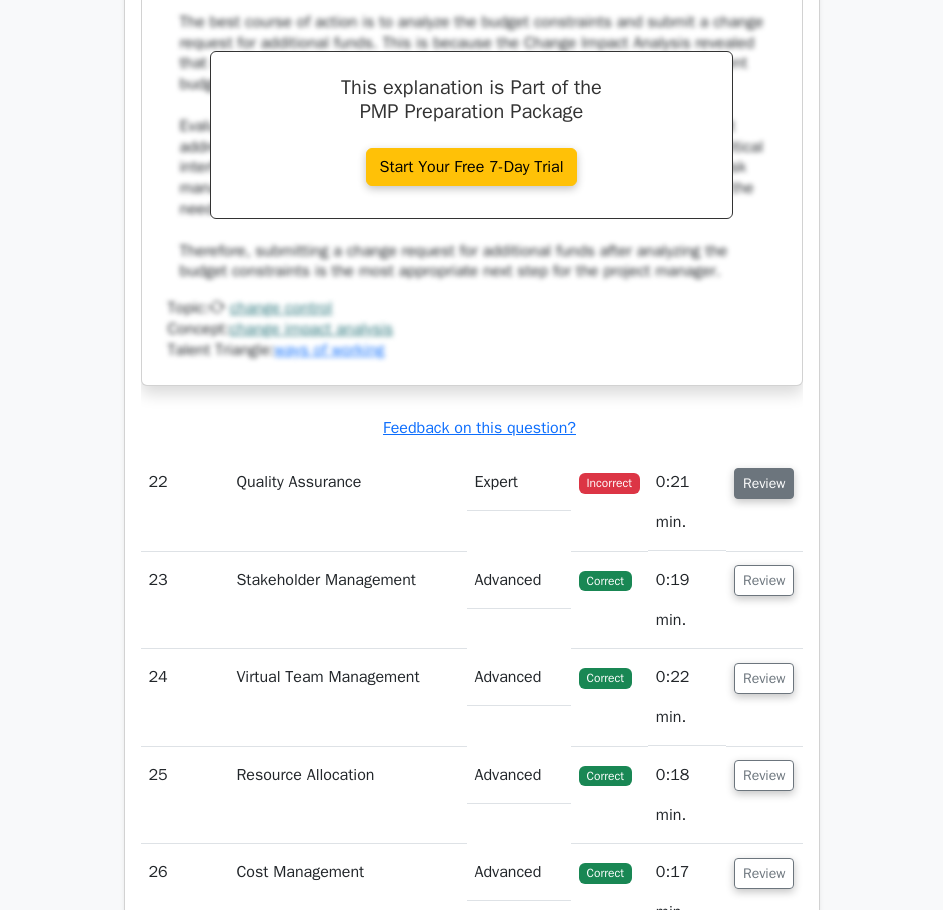 click on "Review" at bounding box center (764, 483) 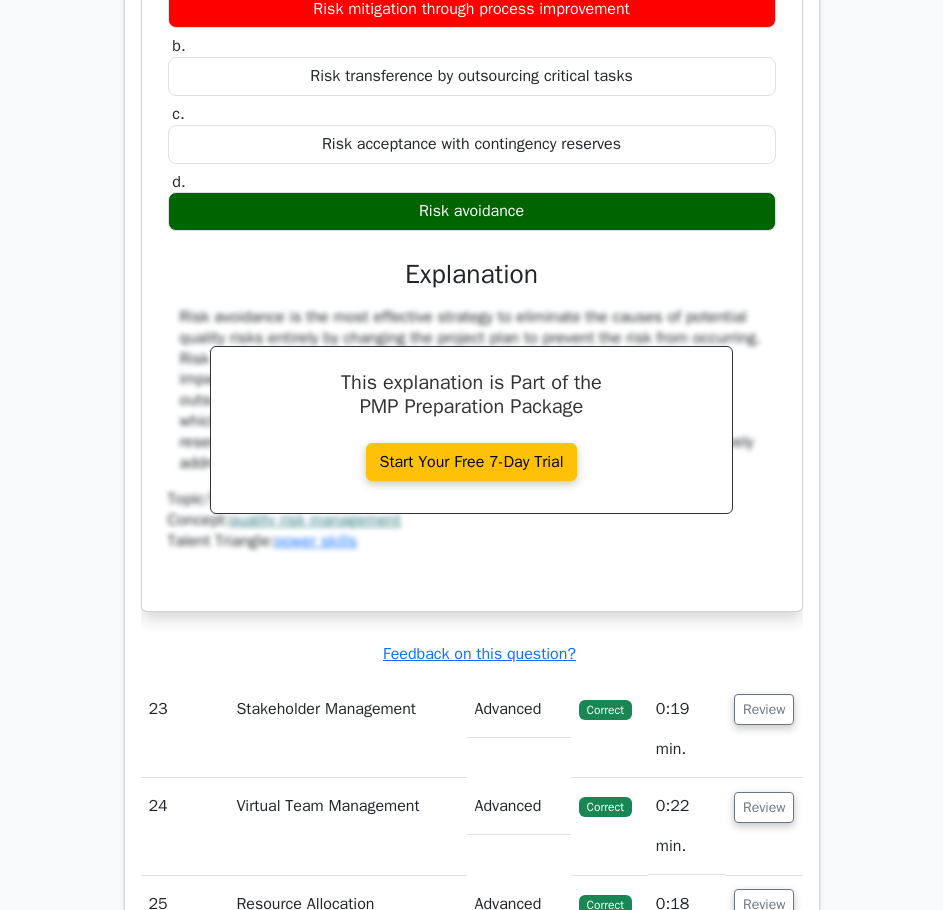 scroll, scrollTop: 24800, scrollLeft: 0, axis: vertical 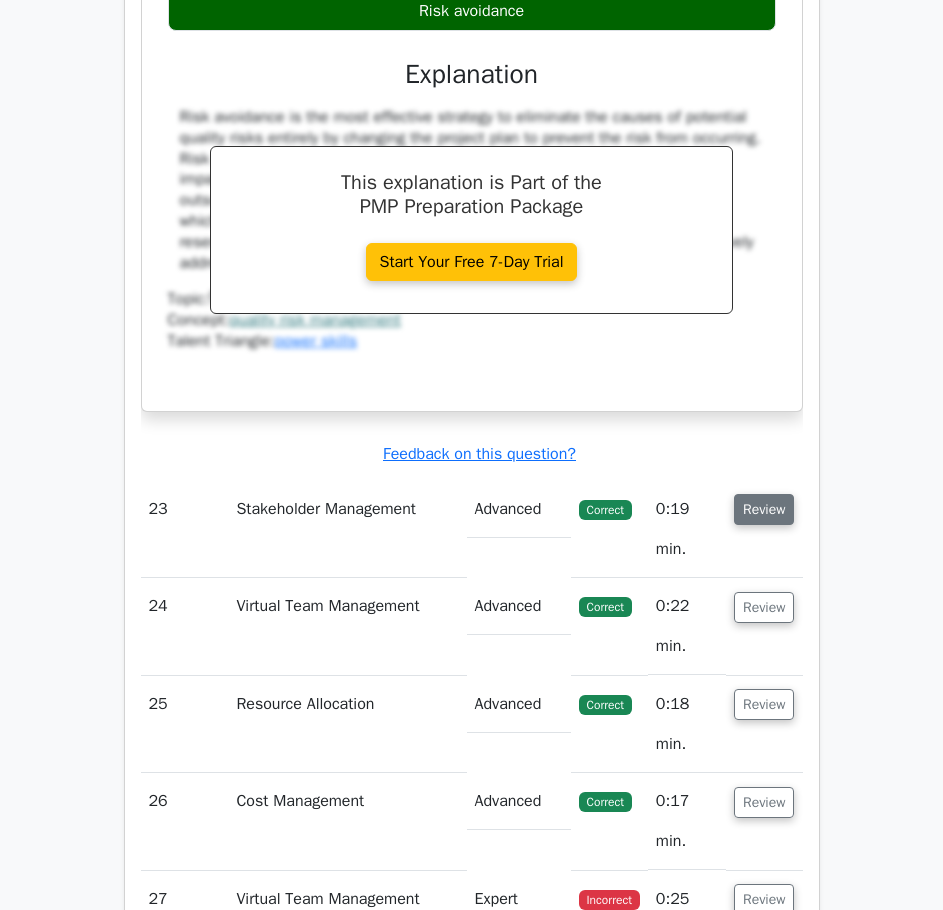 click on "Review" at bounding box center [764, 509] 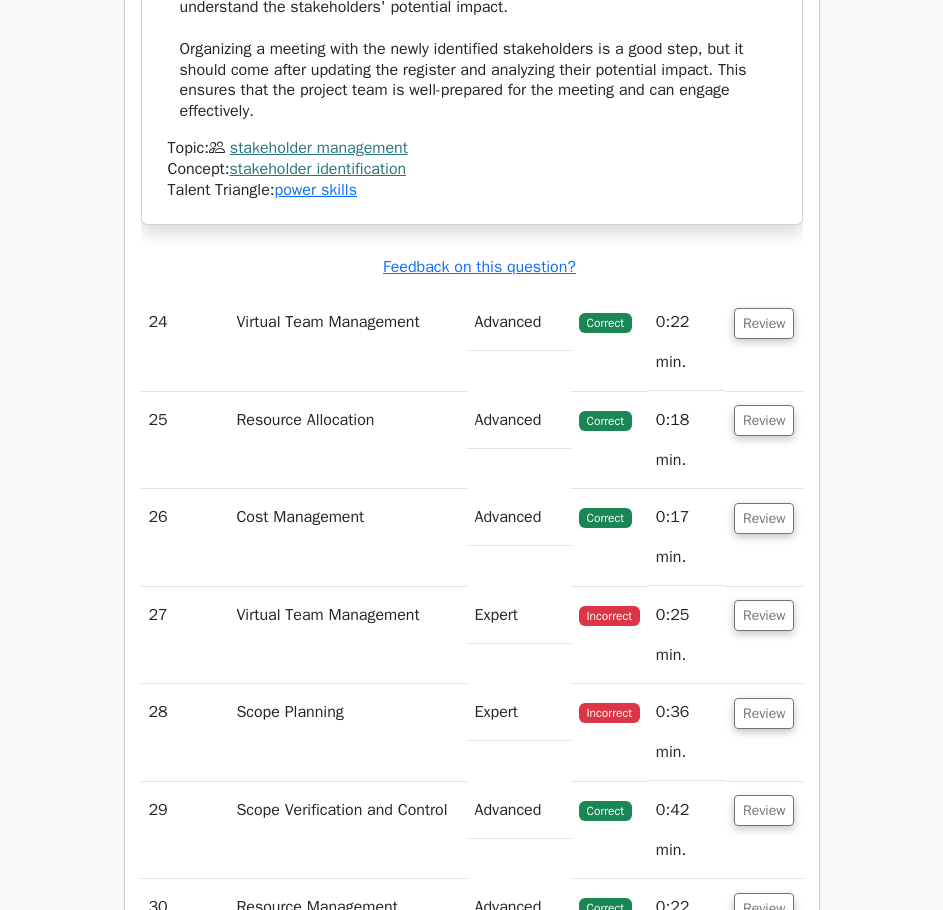 scroll, scrollTop: 26400, scrollLeft: 0, axis: vertical 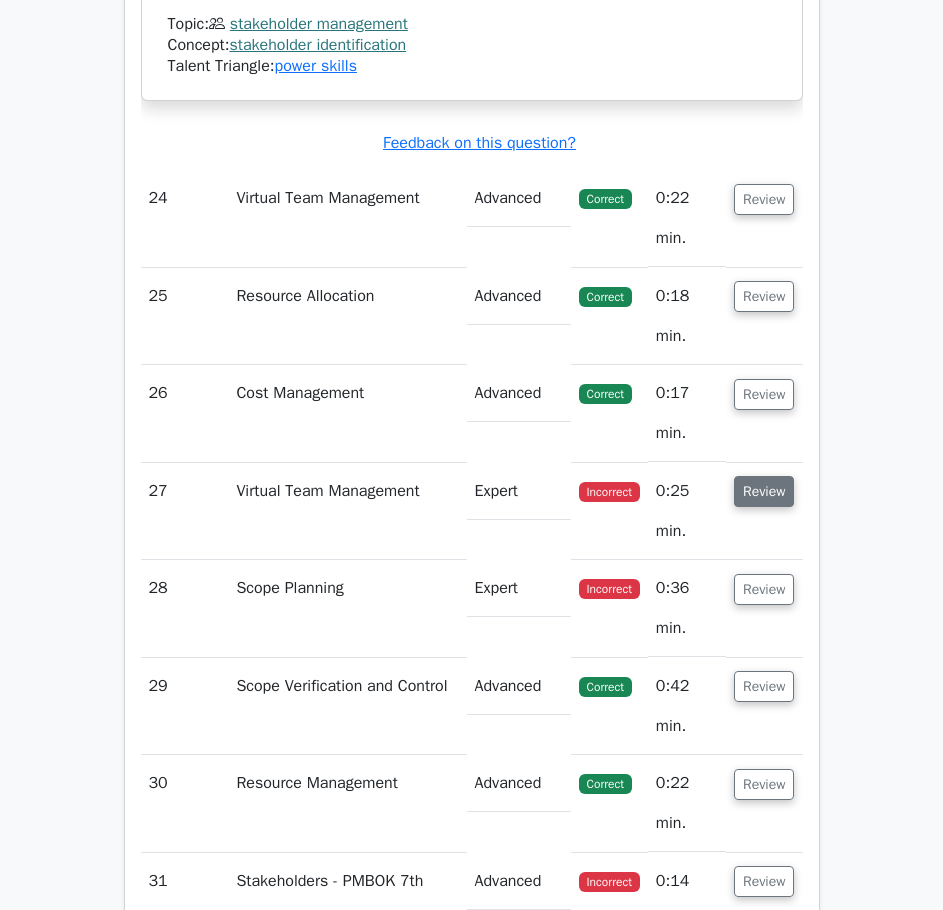 click on "Review" at bounding box center [764, 491] 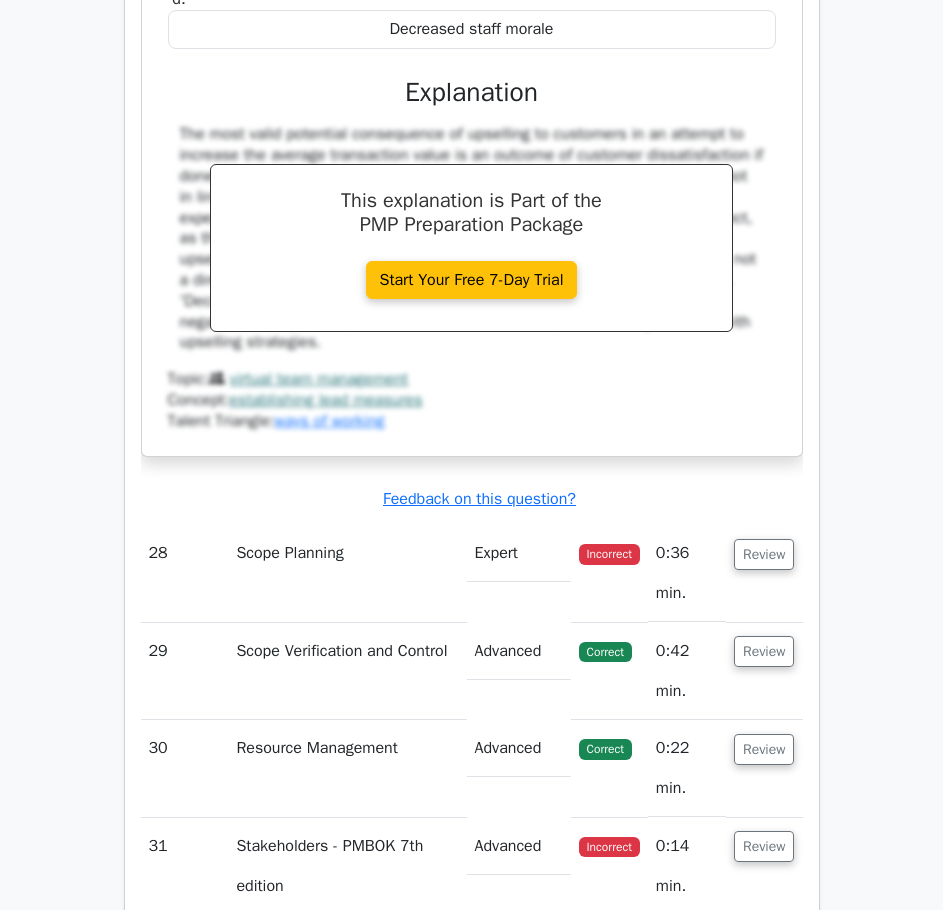 scroll, scrollTop: 27400, scrollLeft: 0, axis: vertical 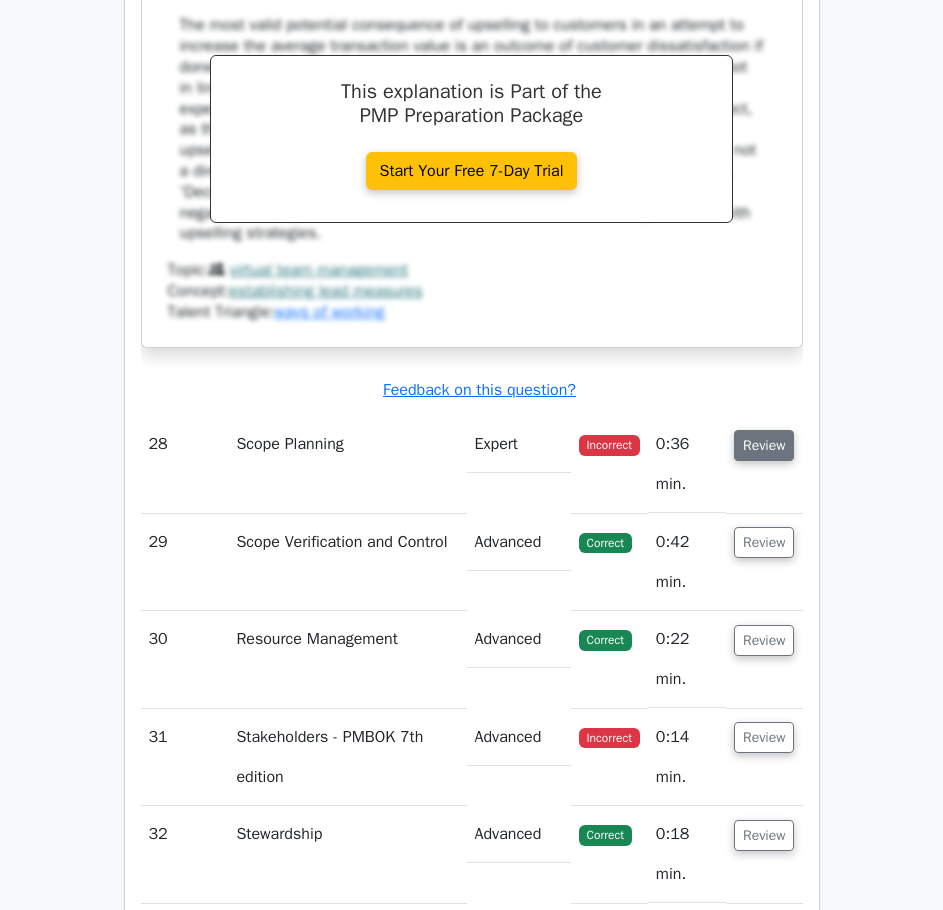 click on "Review" at bounding box center (764, 445) 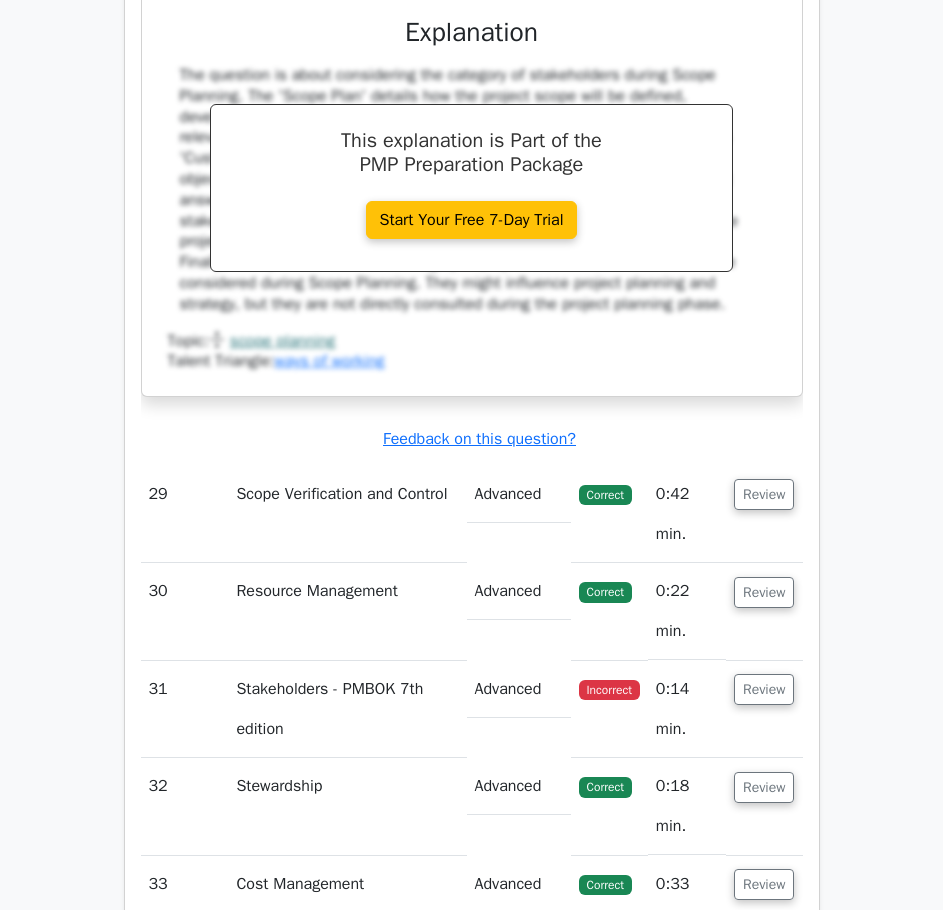 scroll, scrollTop: 28400, scrollLeft: 0, axis: vertical 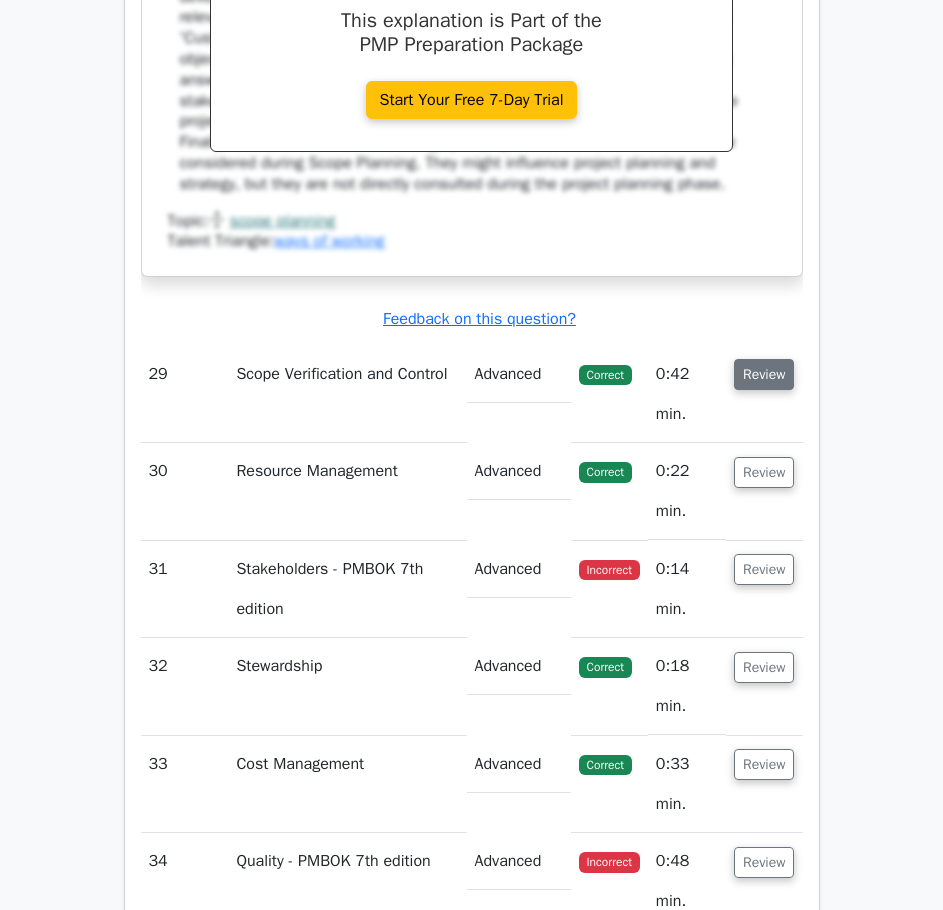click on "Review" at bounding box center (764, 374) 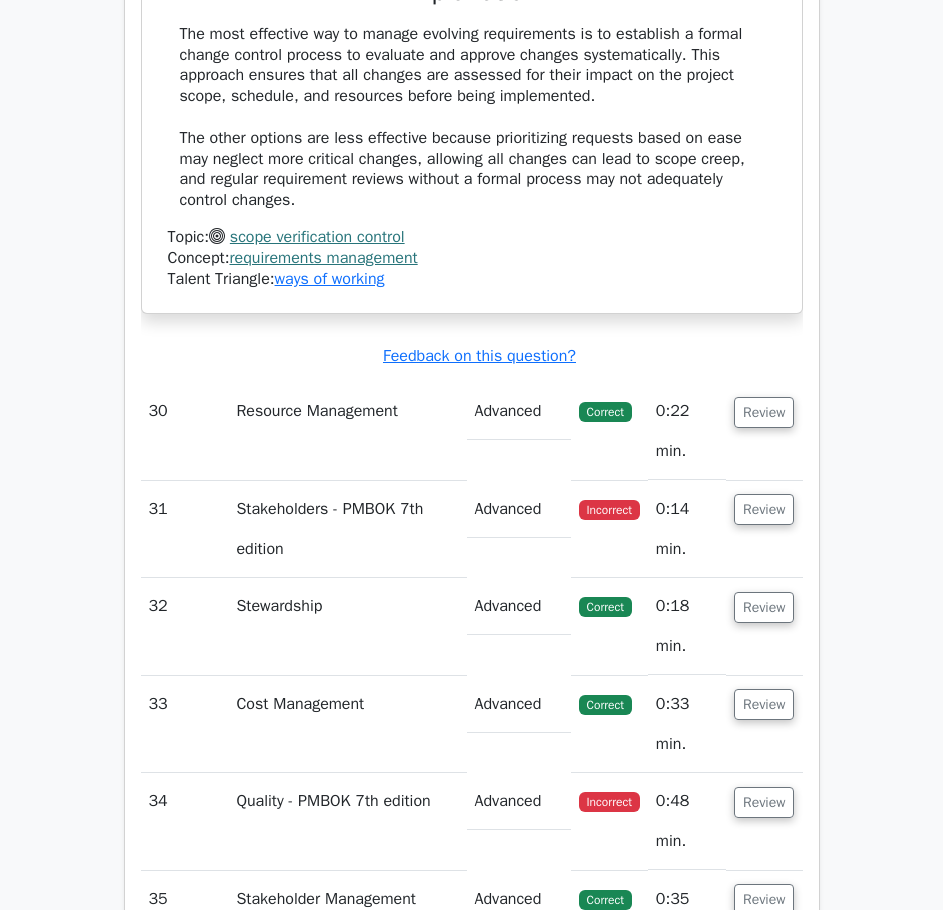 scroll, scrollTop: 29400, scrollLeft: 0, axis: vertical 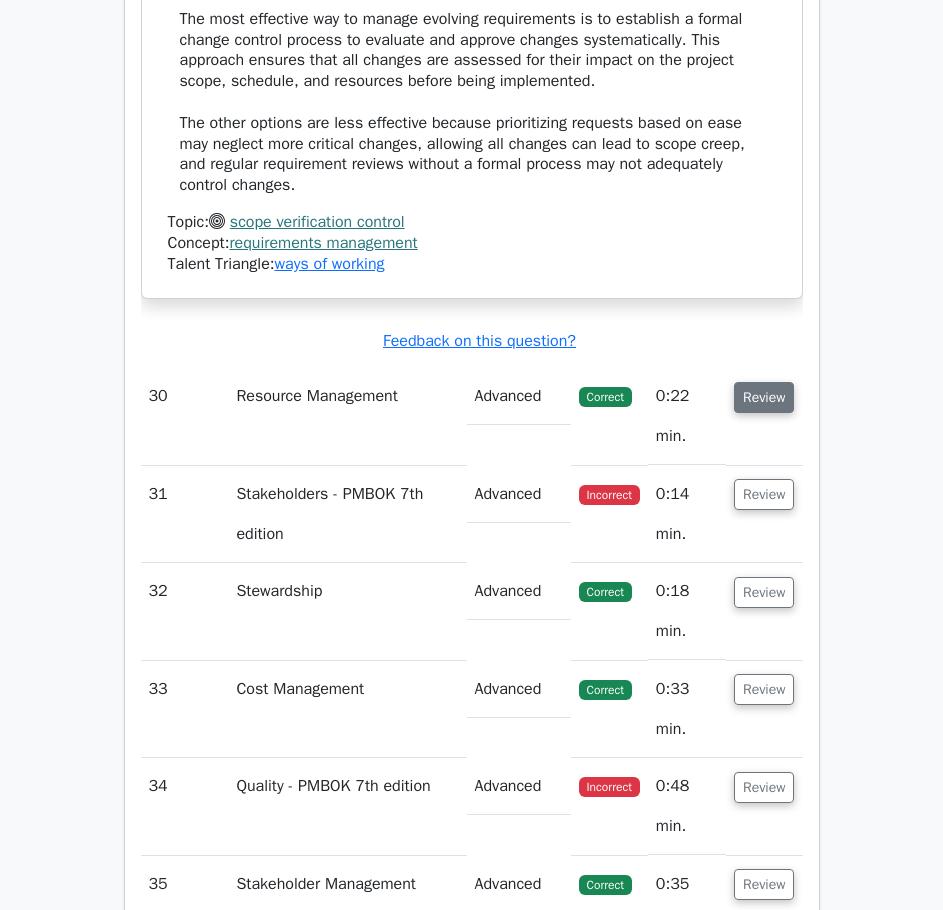 click on "Review" at bounding box center (764, 397) 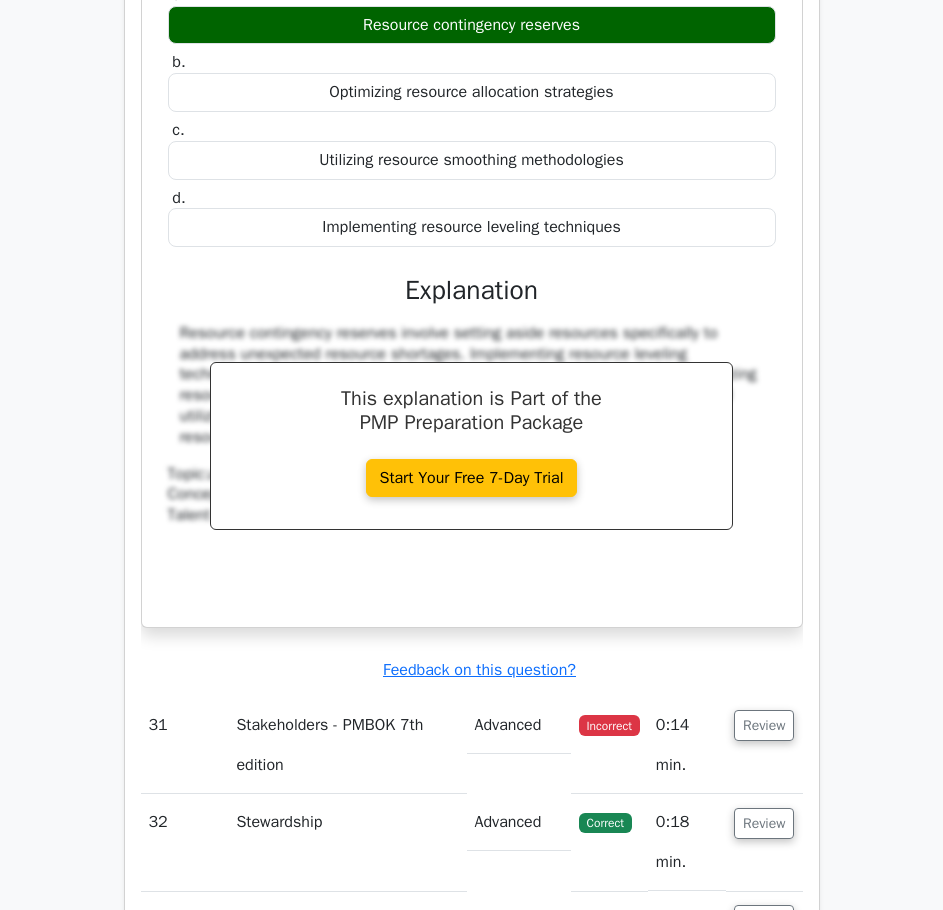 scroll, scrollTop: 30200, scrollLeft: 0, axis: vertical 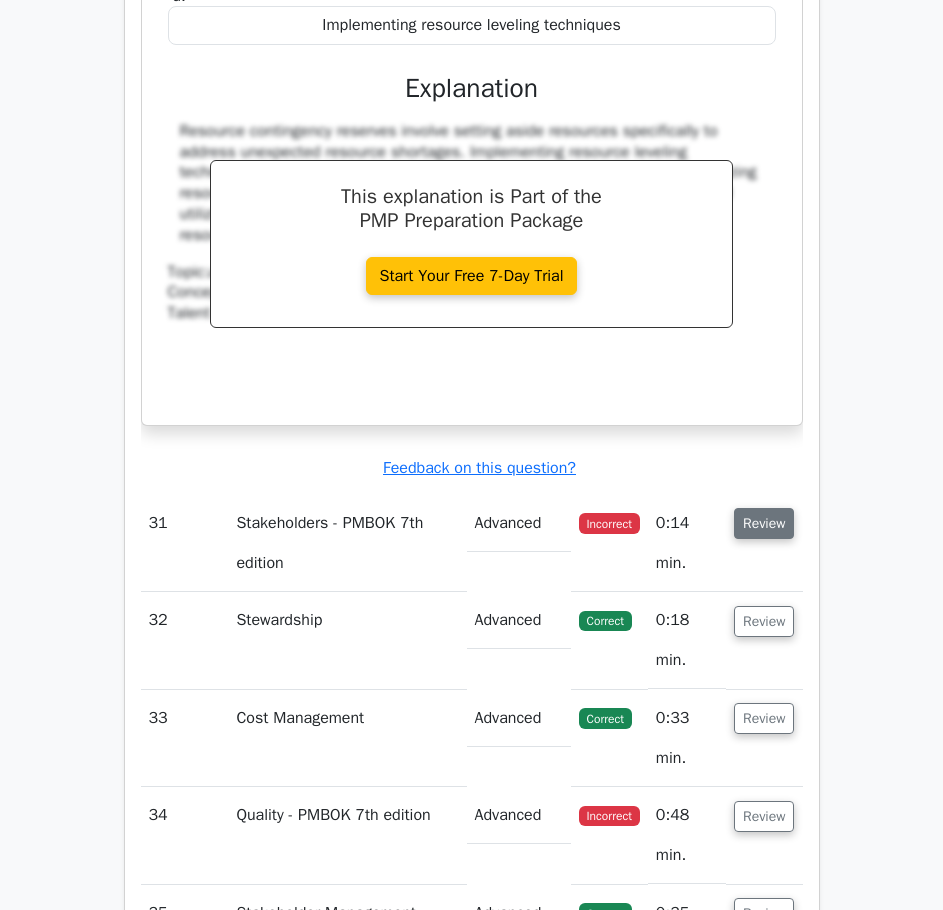 click on "Review" at bounding box center (764, 523) 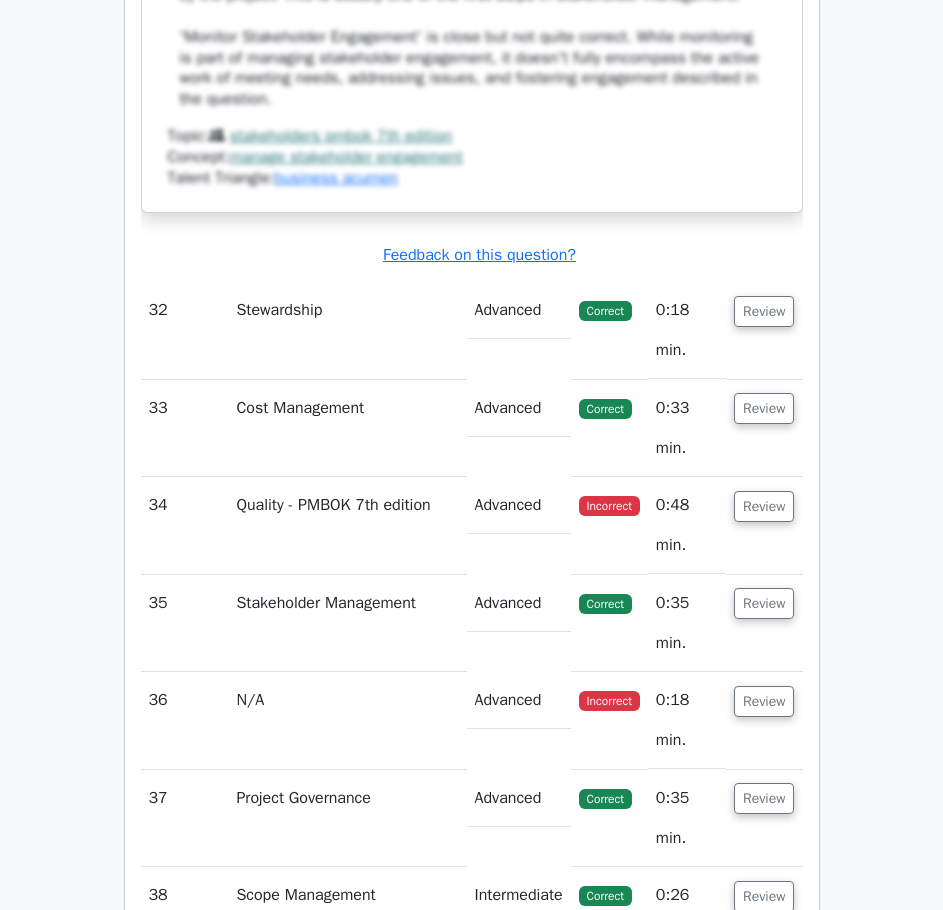 scroll, scrollTop: 31600, scrollLeft: 0, axis: vertical 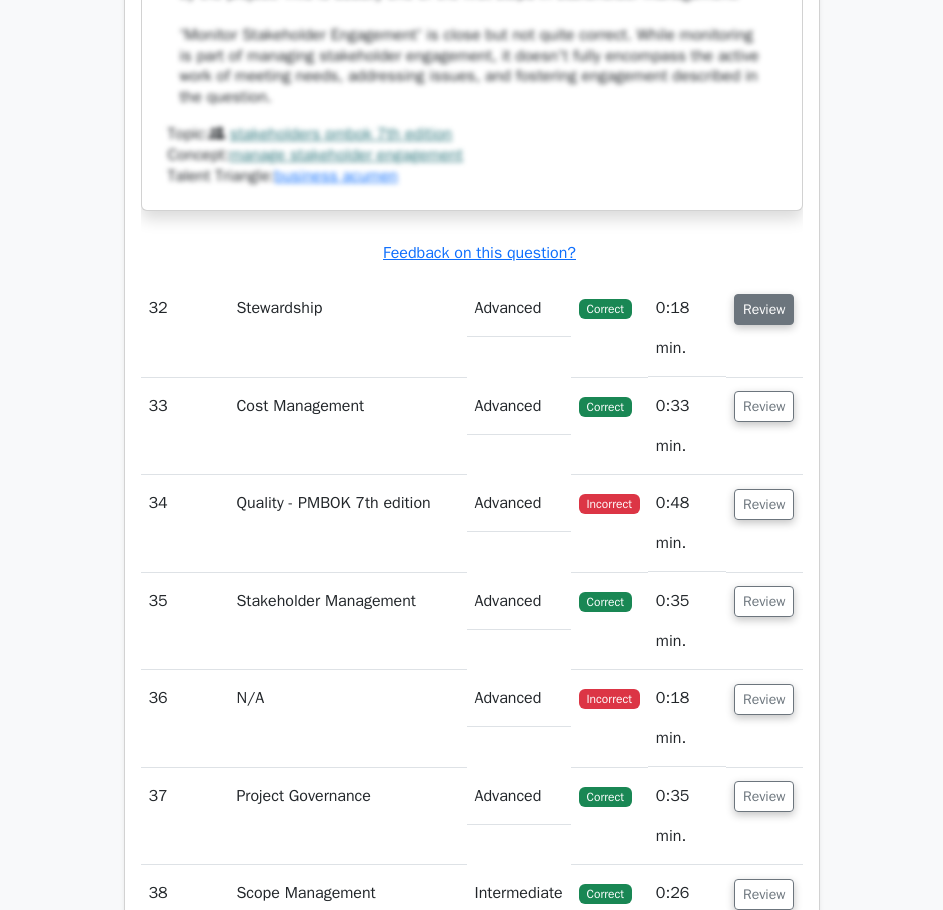 click on "Review" at bounding box center [764, 309] 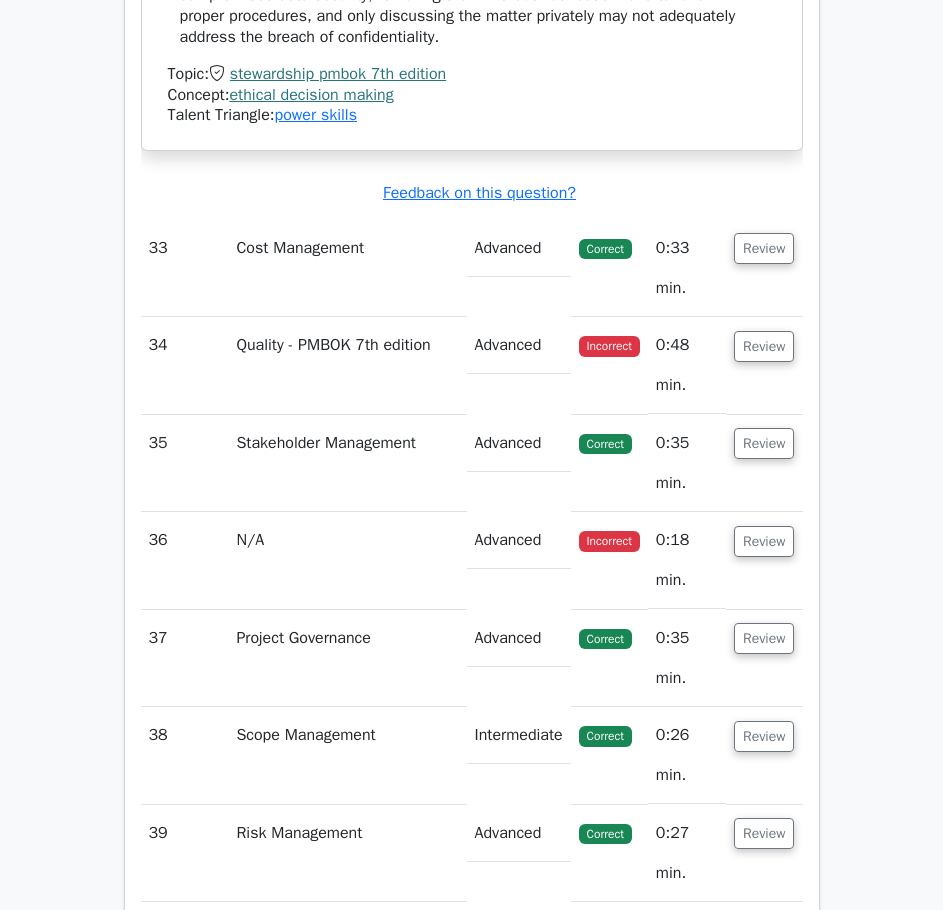 scroll, scrollTop: 32600, scrollLeft: 0, axis: vertical 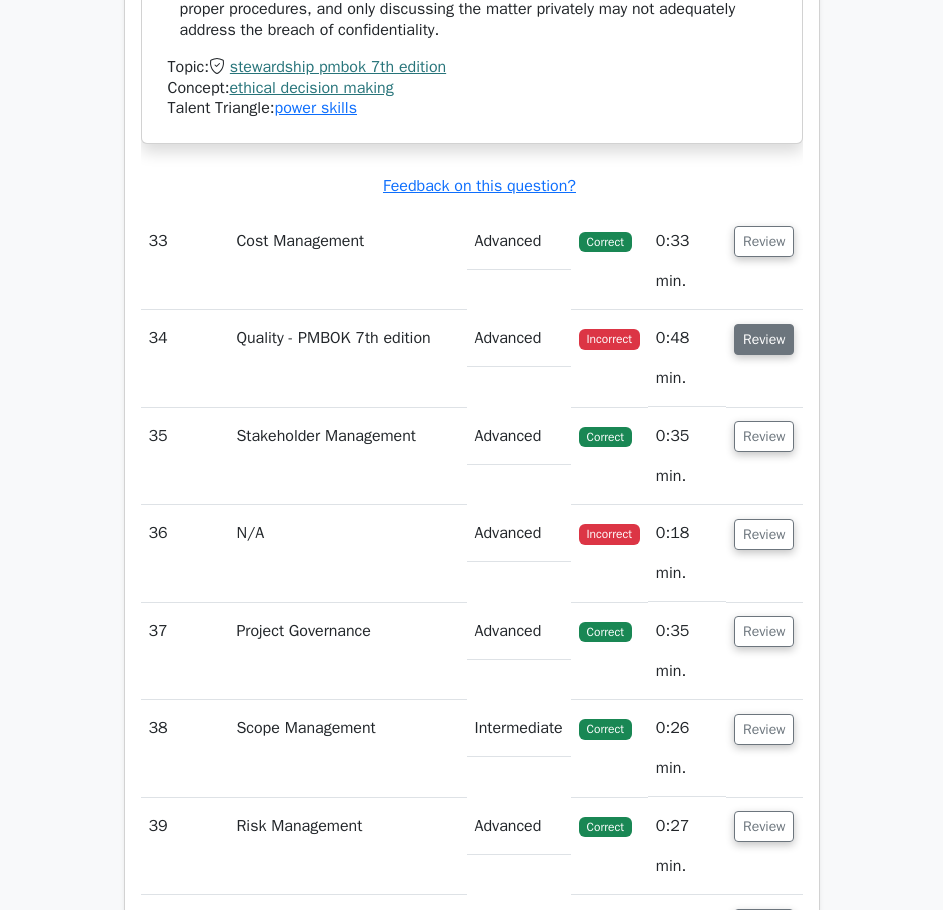 click on "Review" at bounding box center (764, 339) 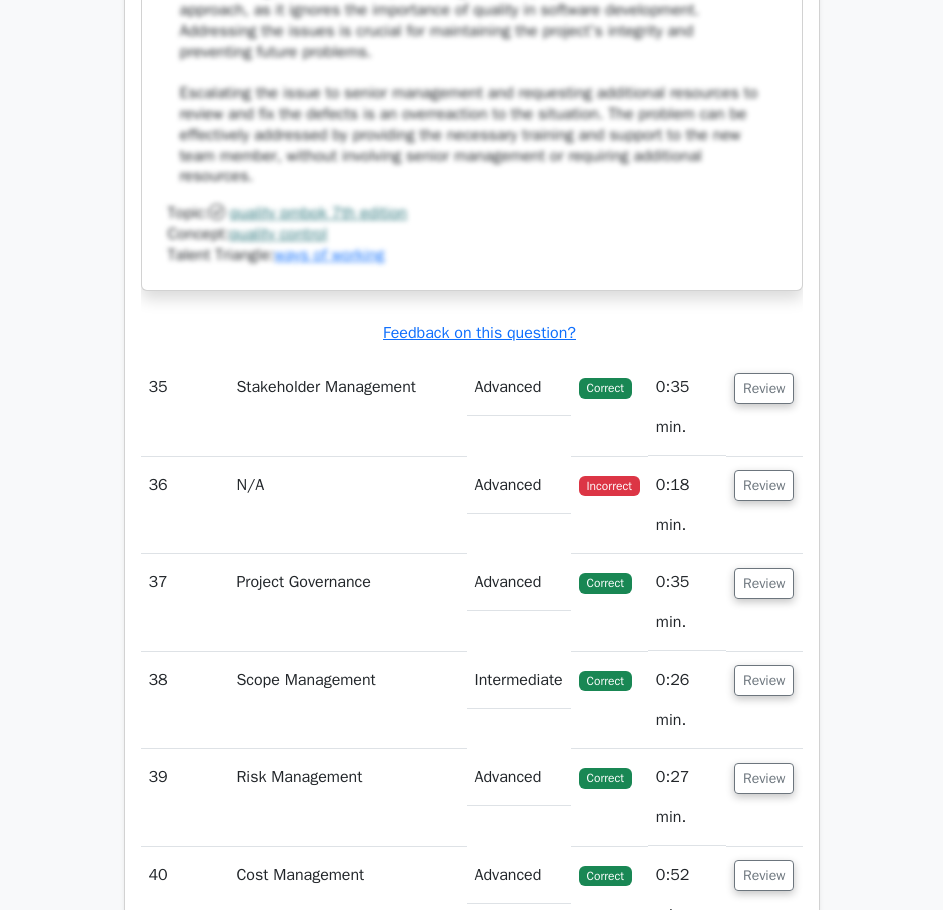scroll, scrollTop: 33800, scrollLeft: 0, axis: vertical 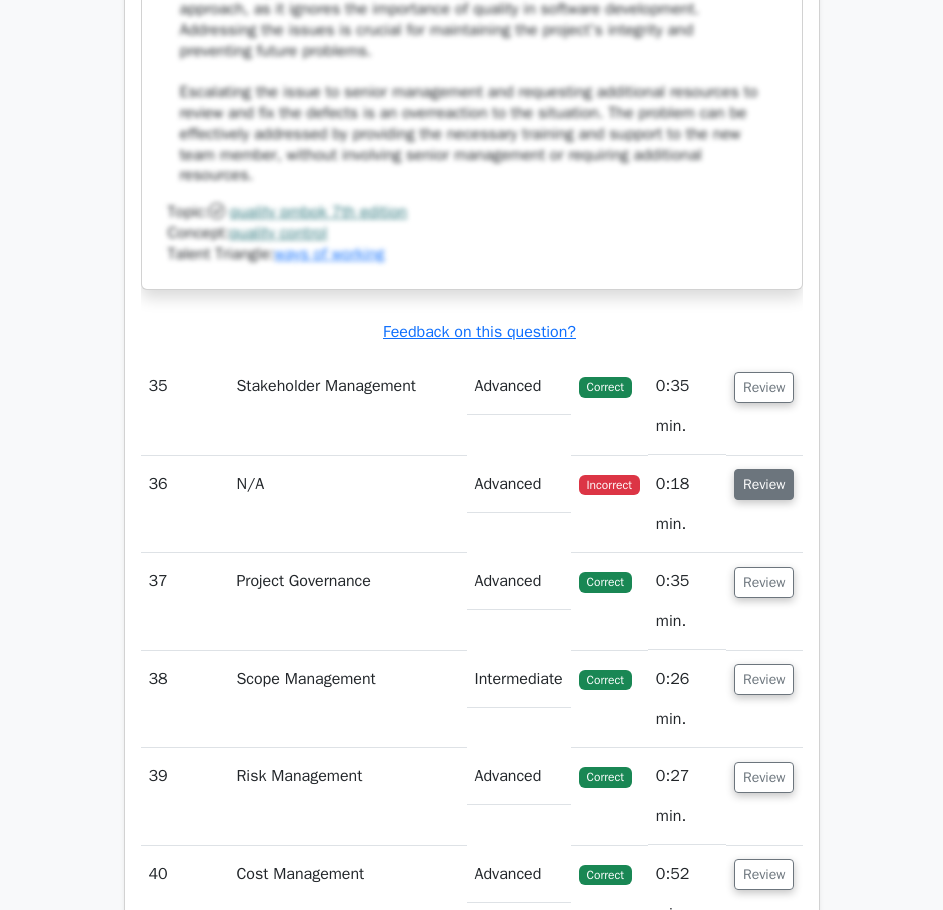 click on "Review" at bounding box center [764, 484] 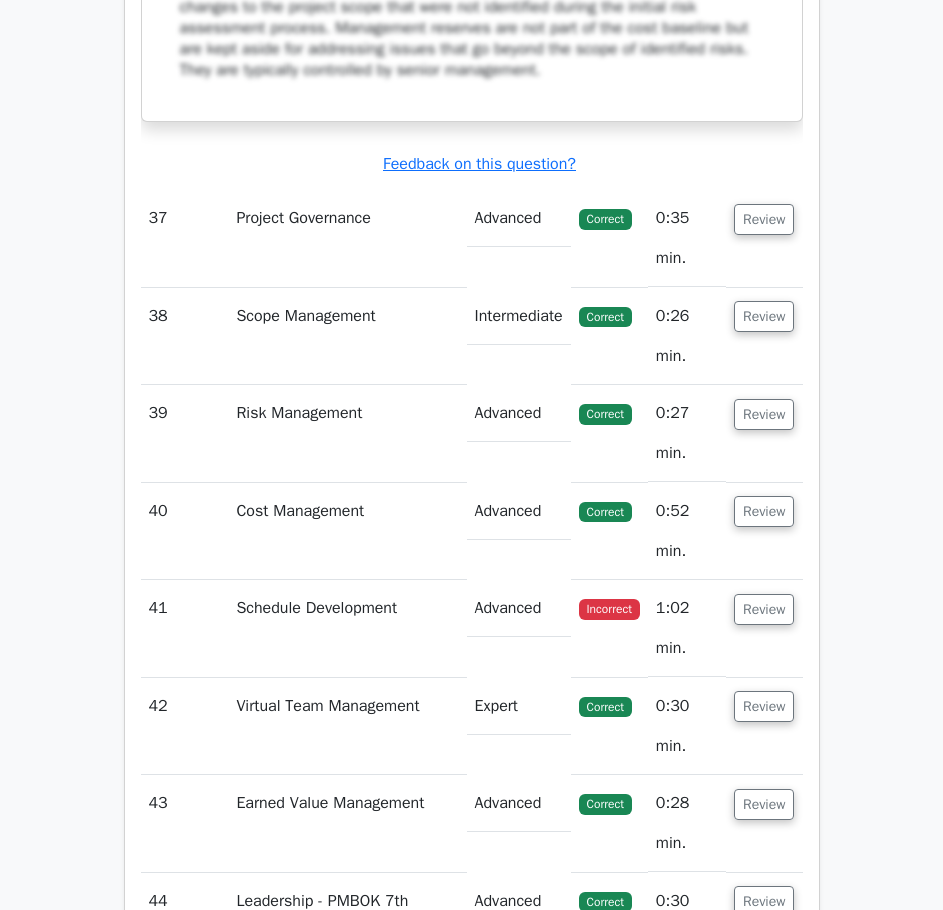scroll, scrollTop: 35100, scrollLeft: 0, axis: vertical 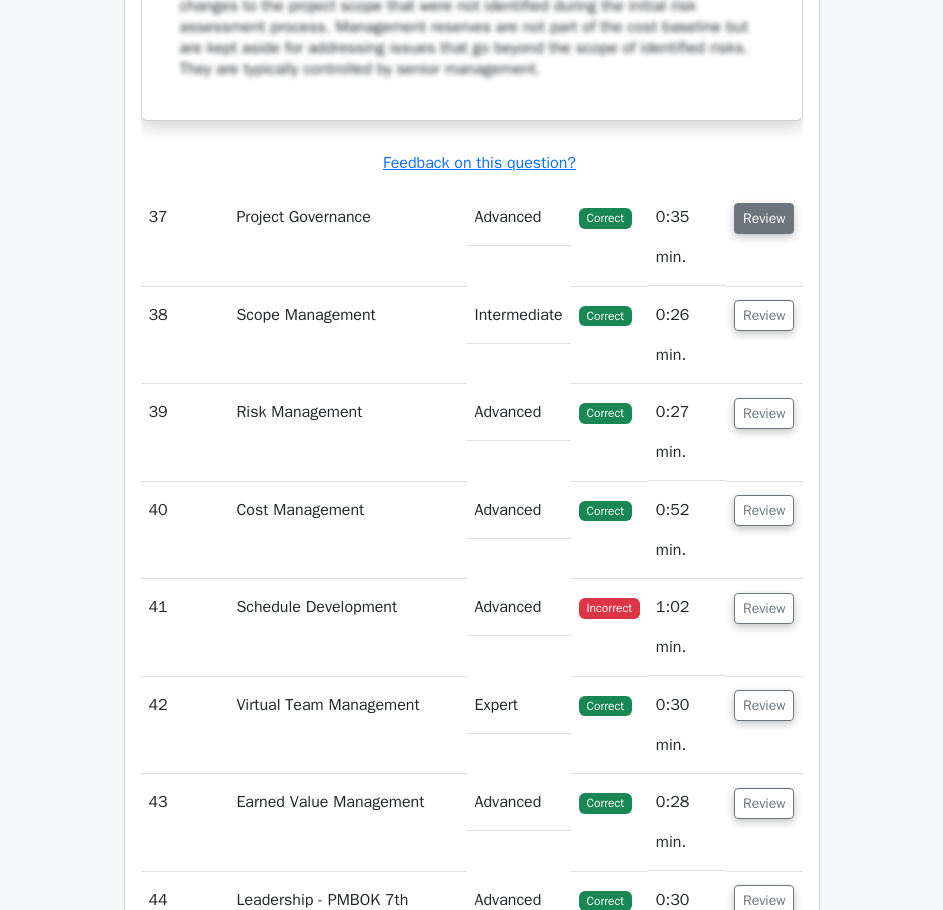click on "Review" at bounding box center [764, 218] 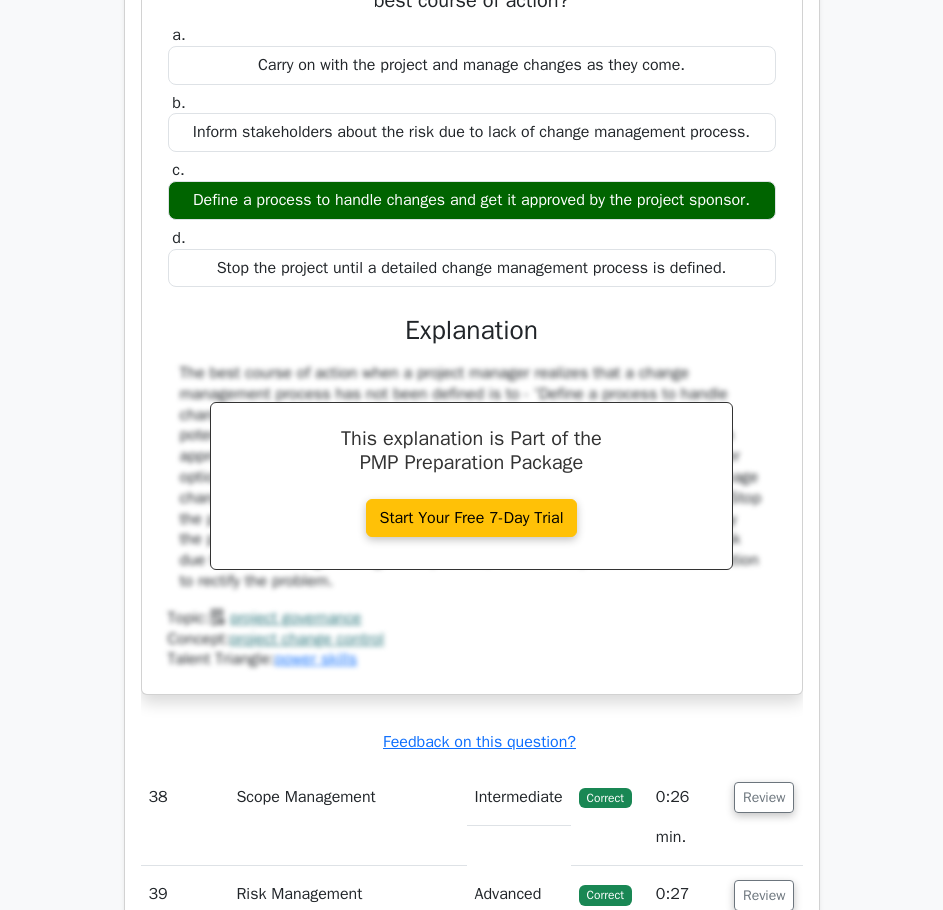 scroll, scrollTop: 35900, scrollLeft: 0, axis: vertical 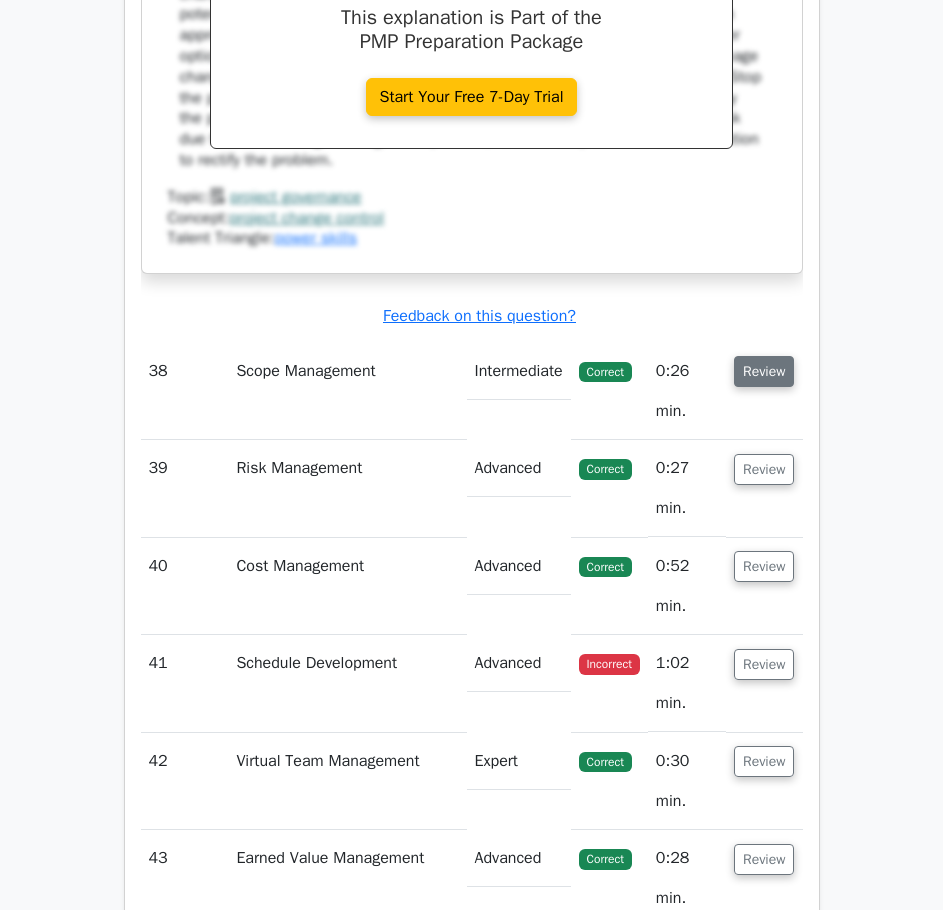 click on "Review" at bounding box center [764, 371] 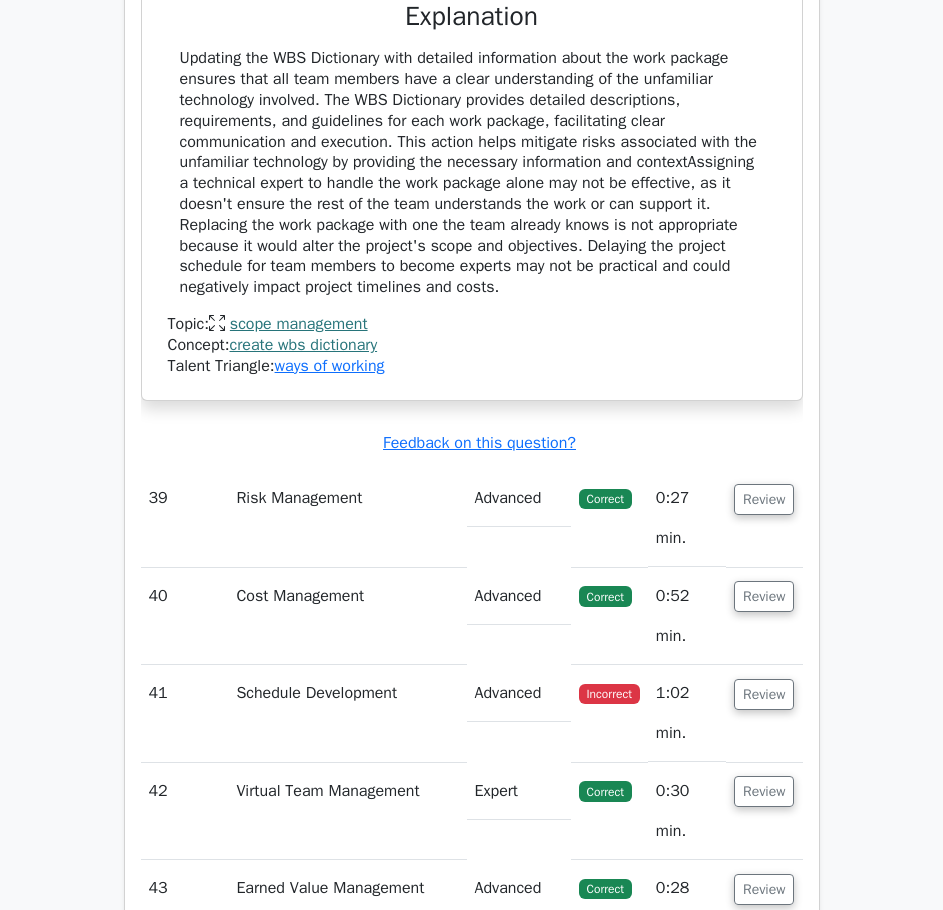 scroll, scrollTop: 36900, scrollLeft: 0, axis: vertical 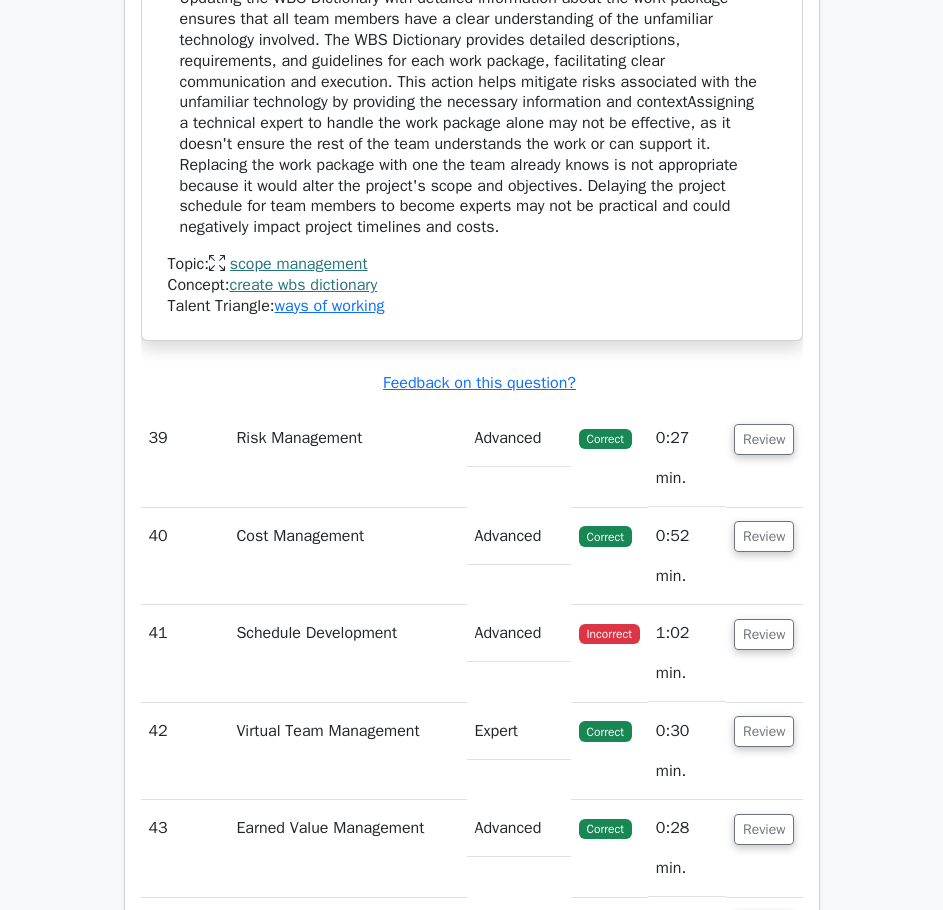 click on "Review" at bounding box center (764, 653) 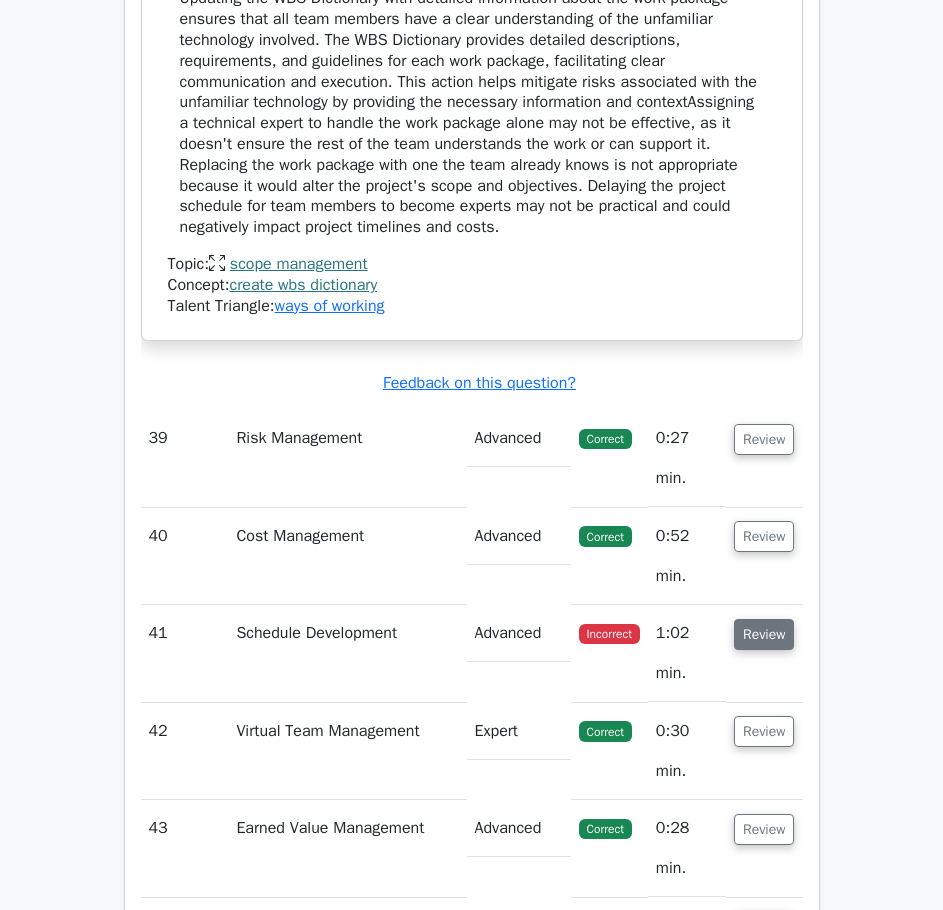 click on "Review" at bounding box center [764, 634] 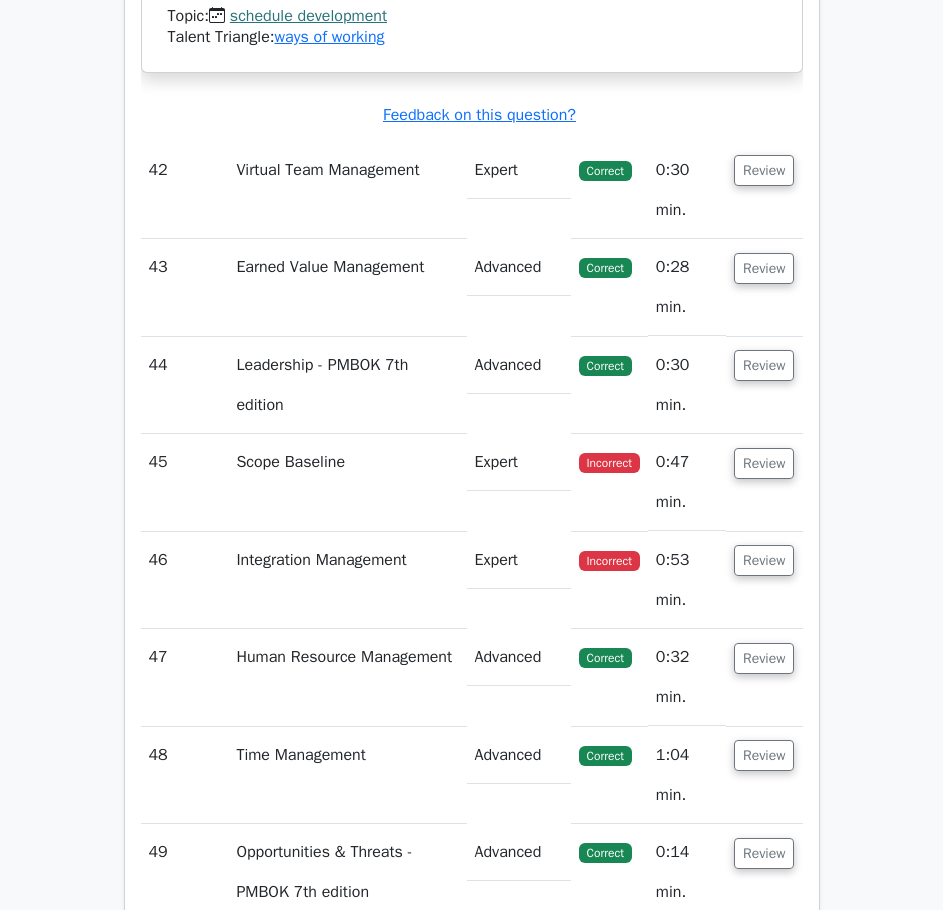 scroll, scrollTop: 38400, scrollLeft: 0, axis: vertical 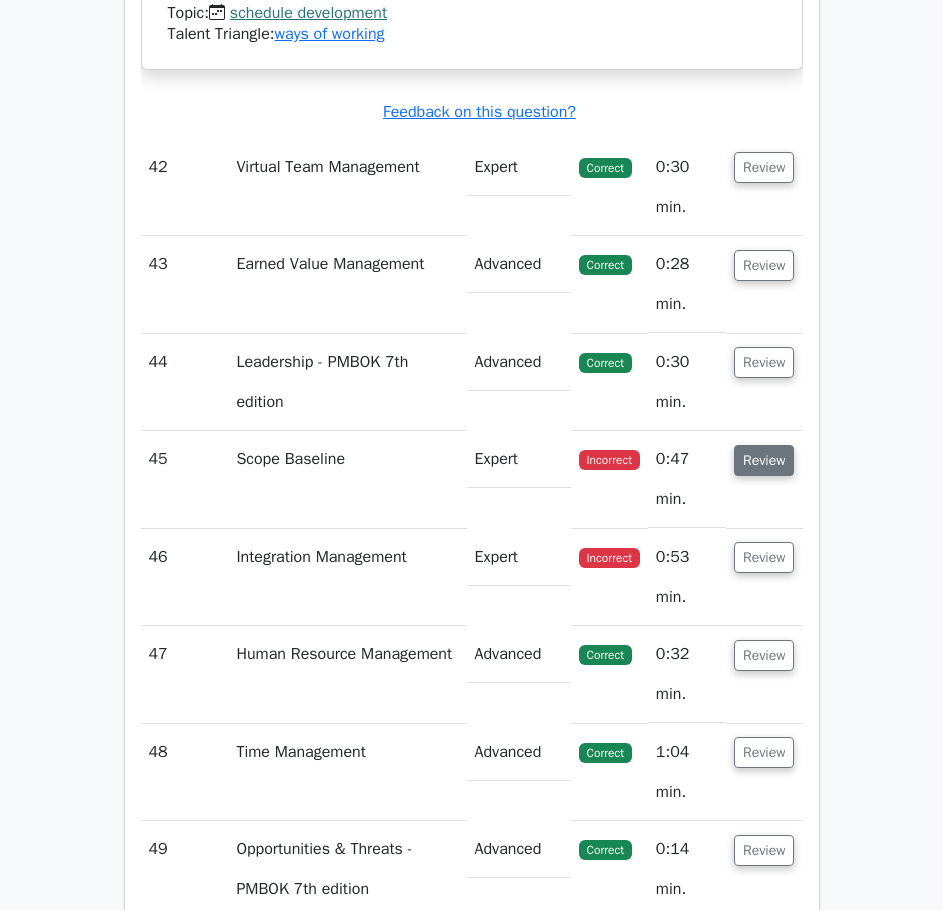 click on "Review" at bounding box center [764, 460] 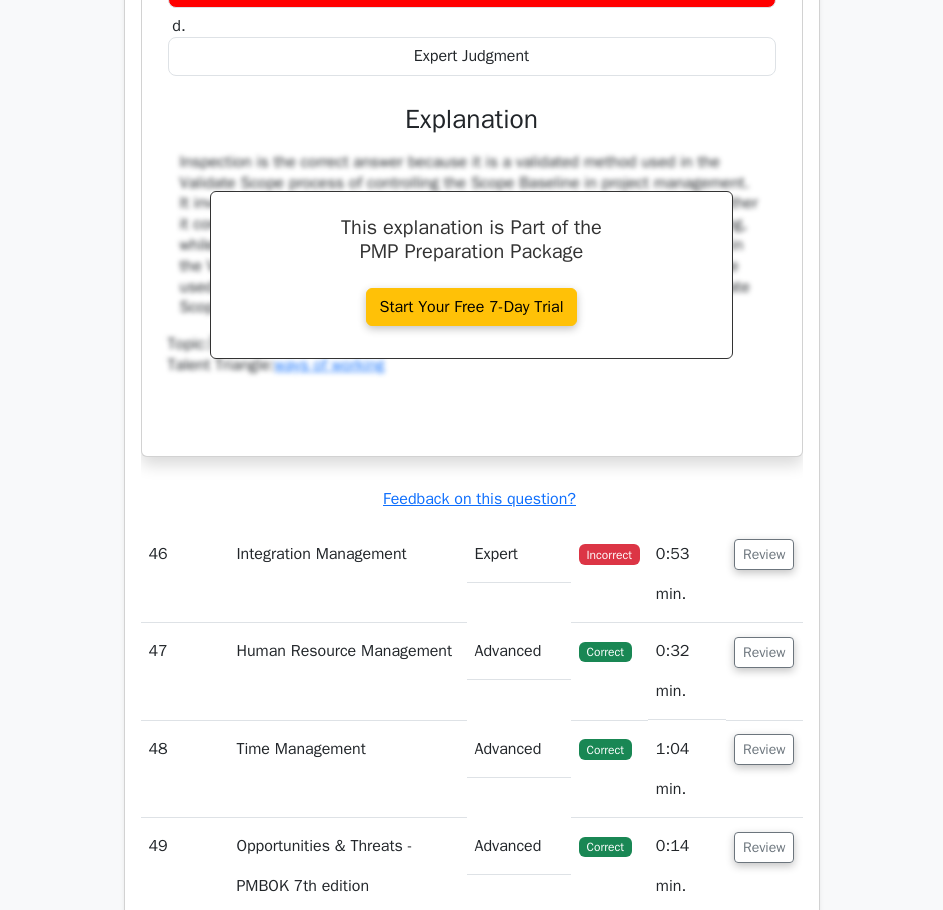 scroll, scrollTop: 39500, scrollLeft: 0, axis: vertical 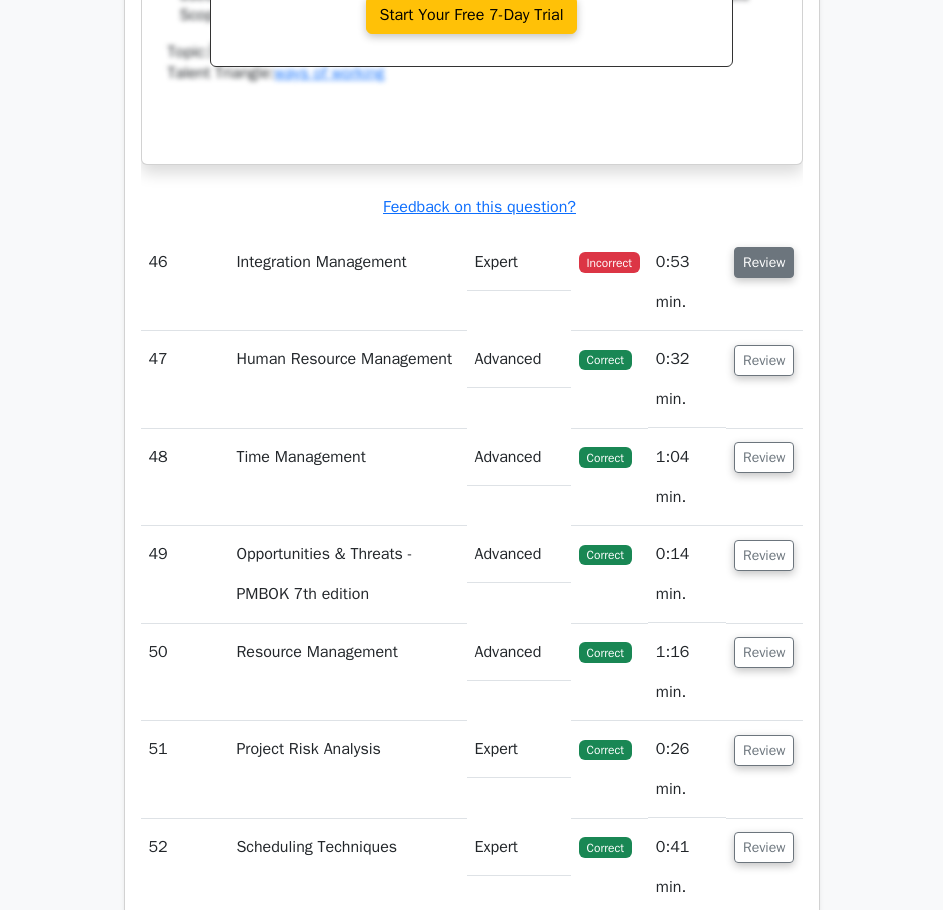 click on "Review" at bounding box center [764, 262] 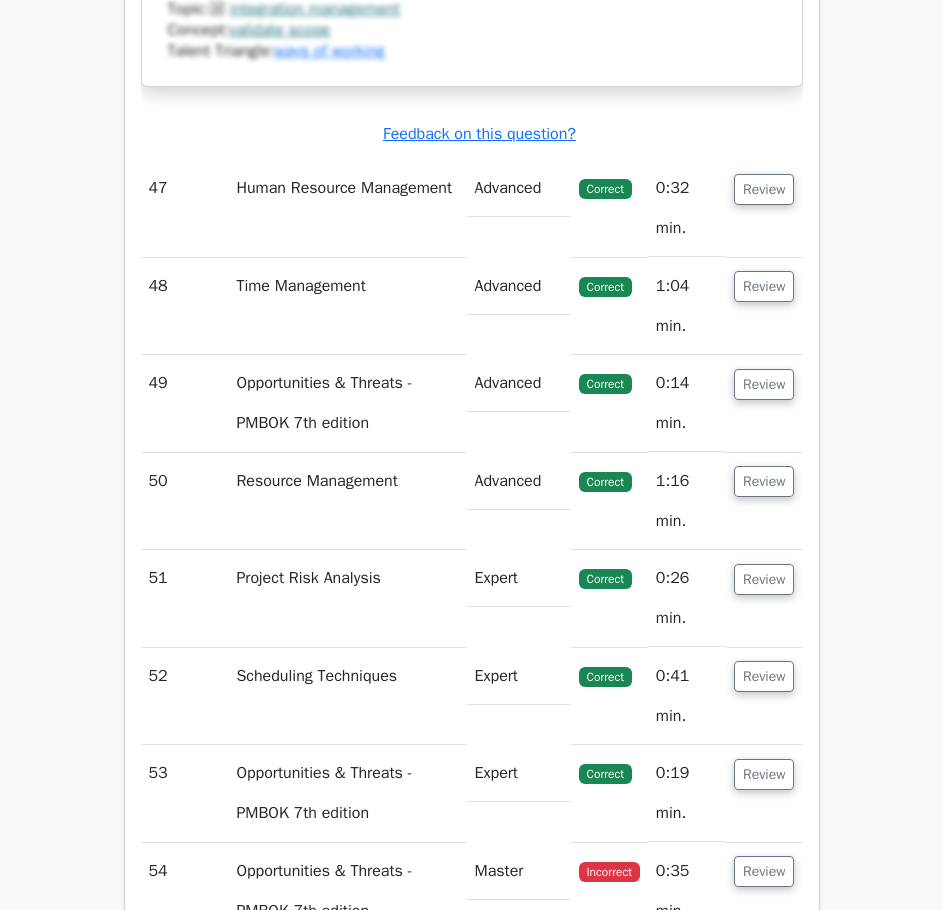 scroll, scrollTop: 41300, scrollLeft: 0, axis: vertical 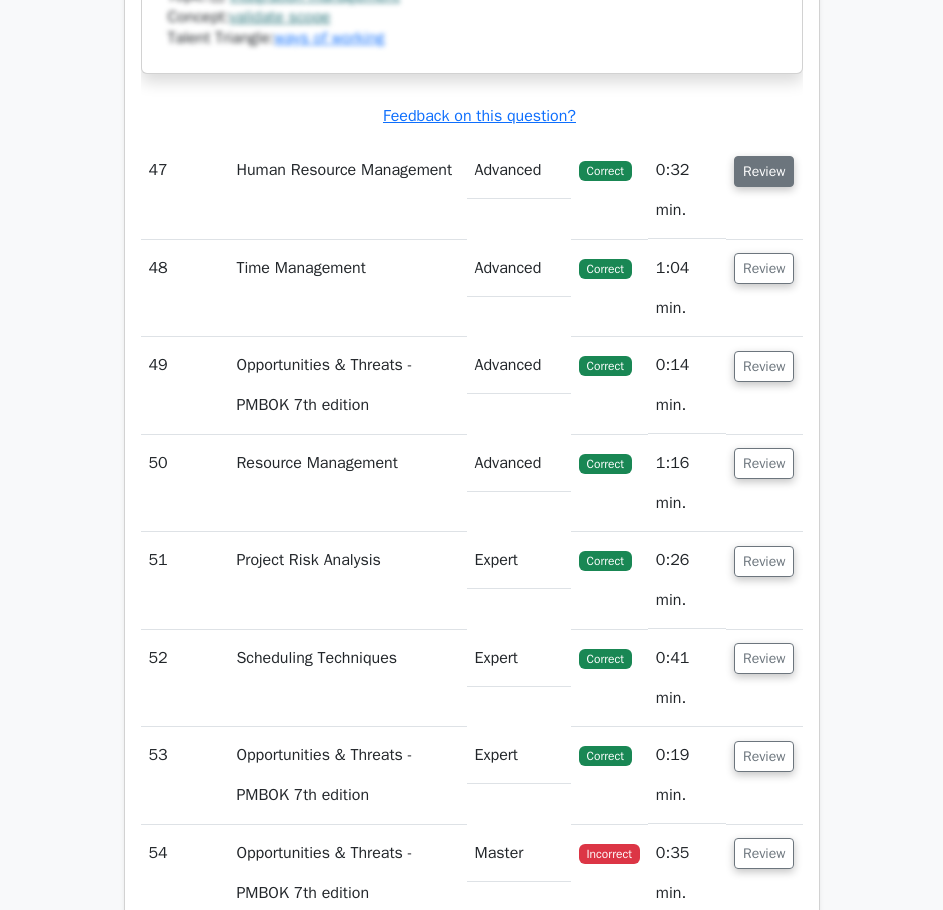 click on "Review" at bounding box center (764, 171) 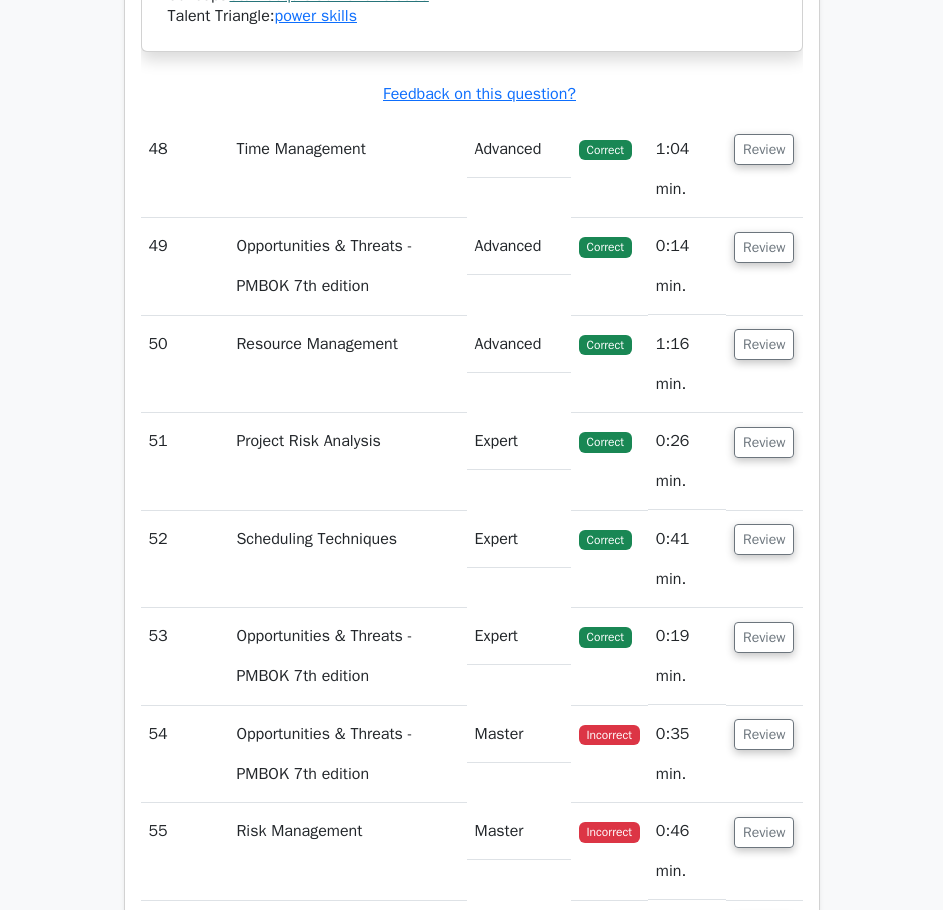 scroll, scrollTop: 42700, scrollLeft: 0, axis: vertical 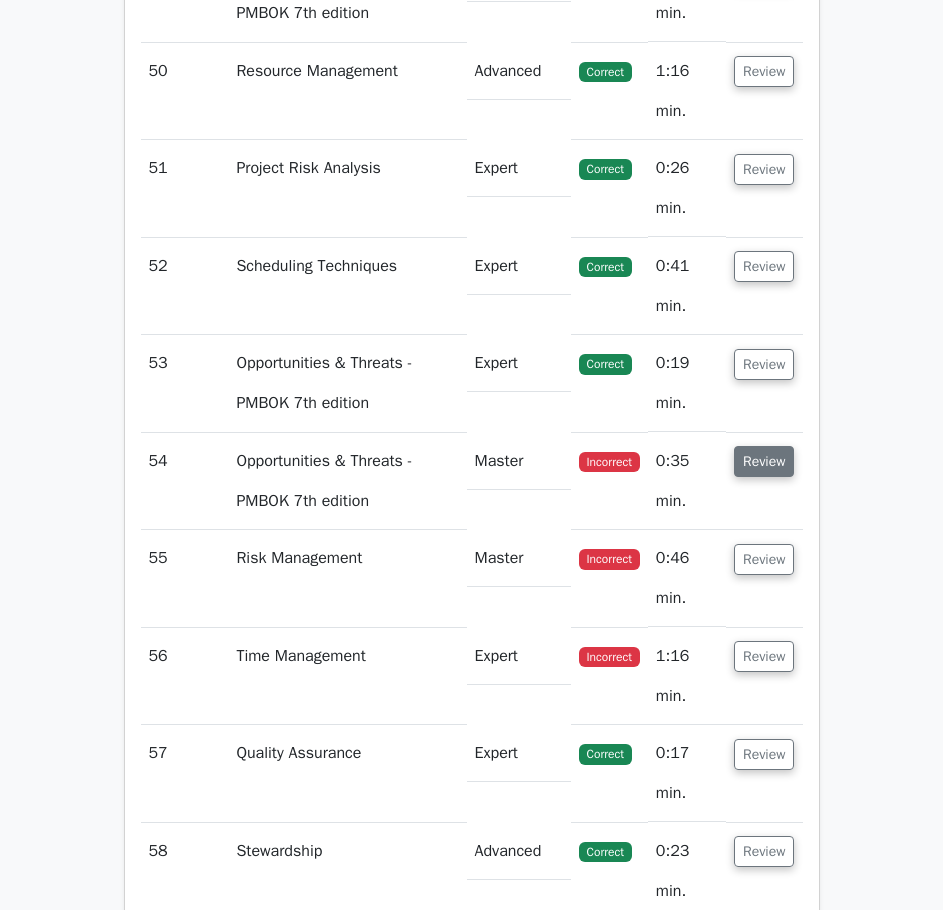 click on "Review" at bounding box center (764, 461) 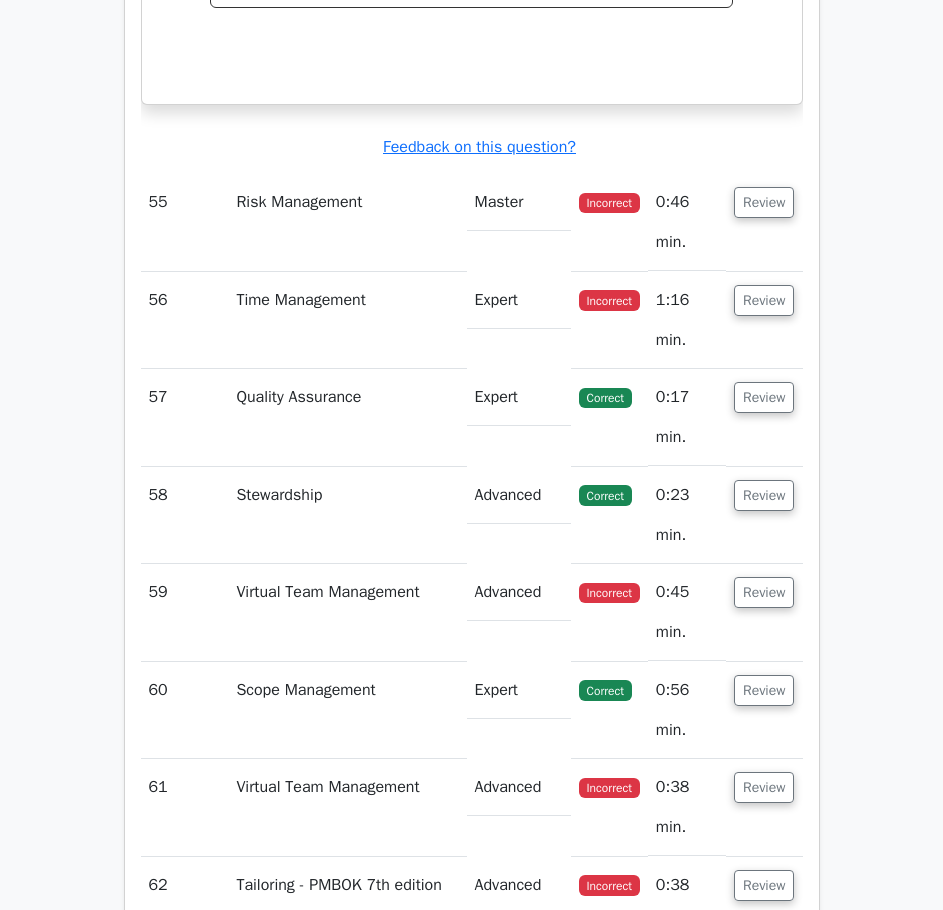 scroll, scrollTop: 44000, scrollLeft: 0, axis: vertical 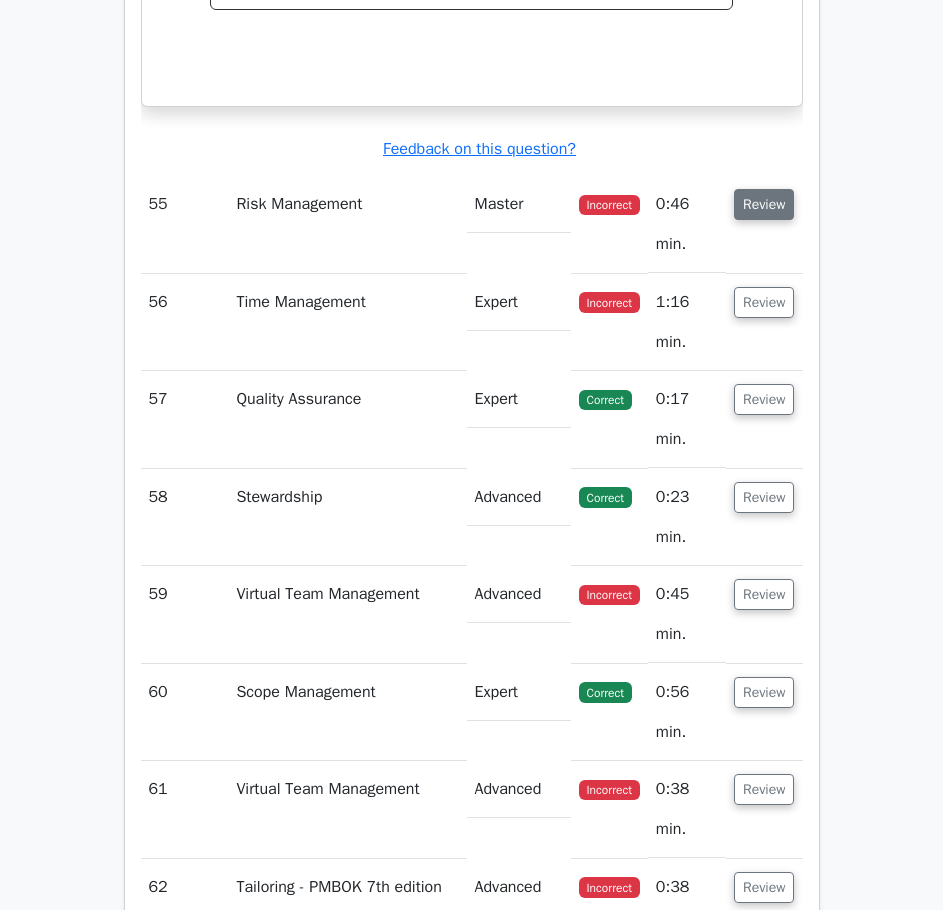 click on "Review" at bounding box center [764, 204] 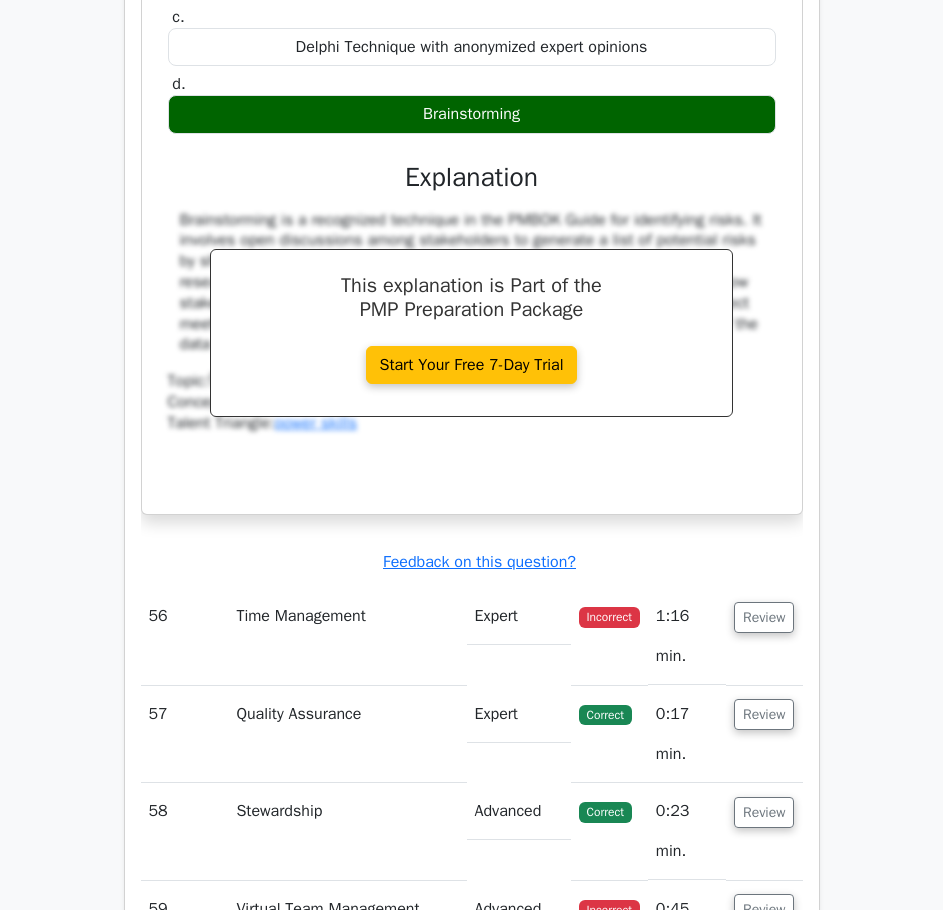 scroll, scrollTop: 44900, scrollLeft: 0, axis: vertical 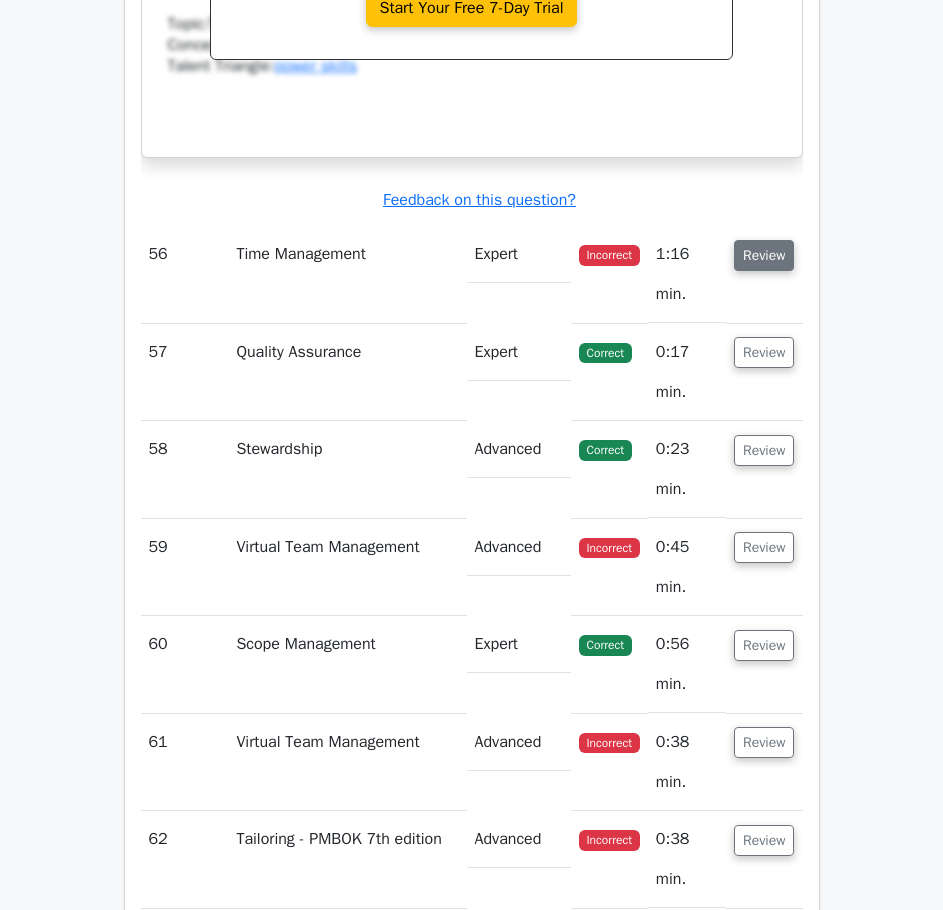 click on "Review" at bounding box center [764, 255] 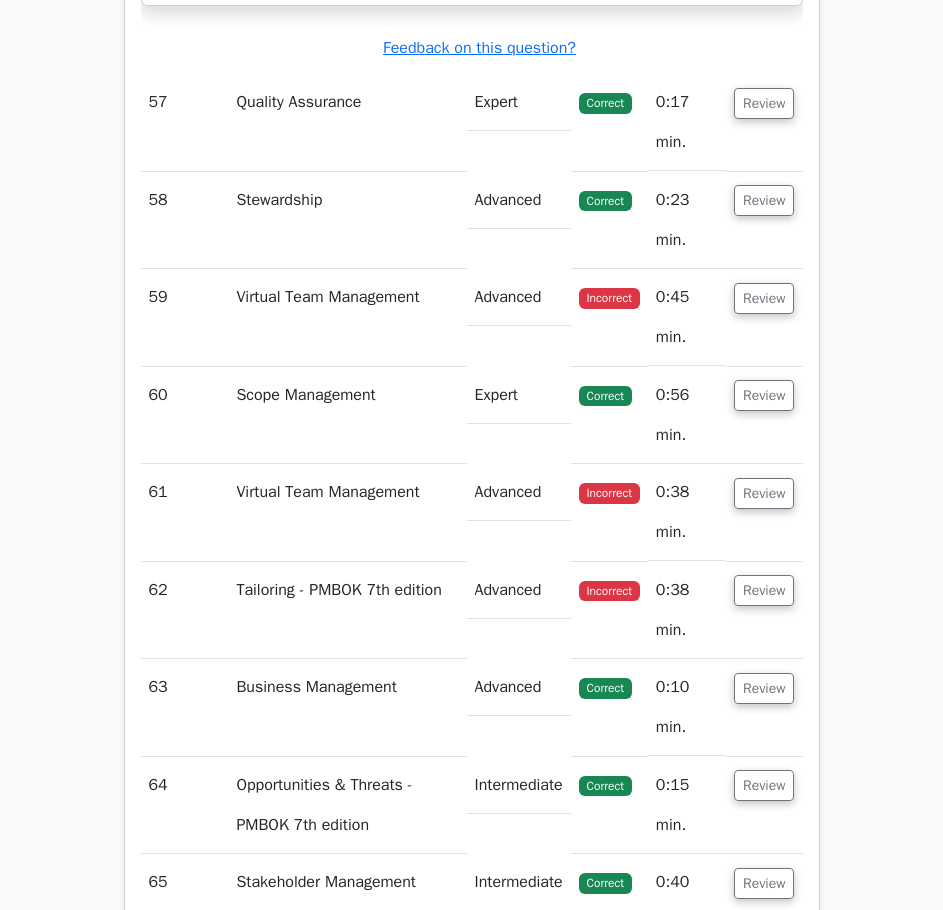 scroll, scrollTop: 46000, scrollLeft: 0, axis: vertical 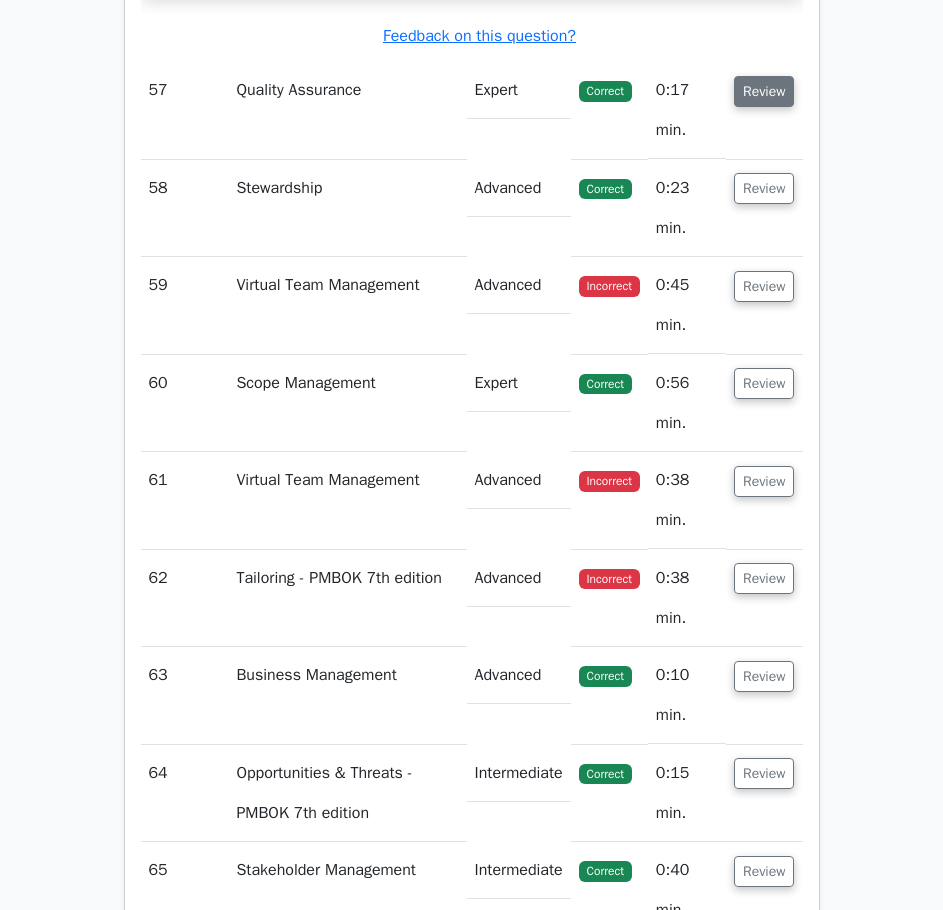 click on "Review" at bounding box center (764, 91) 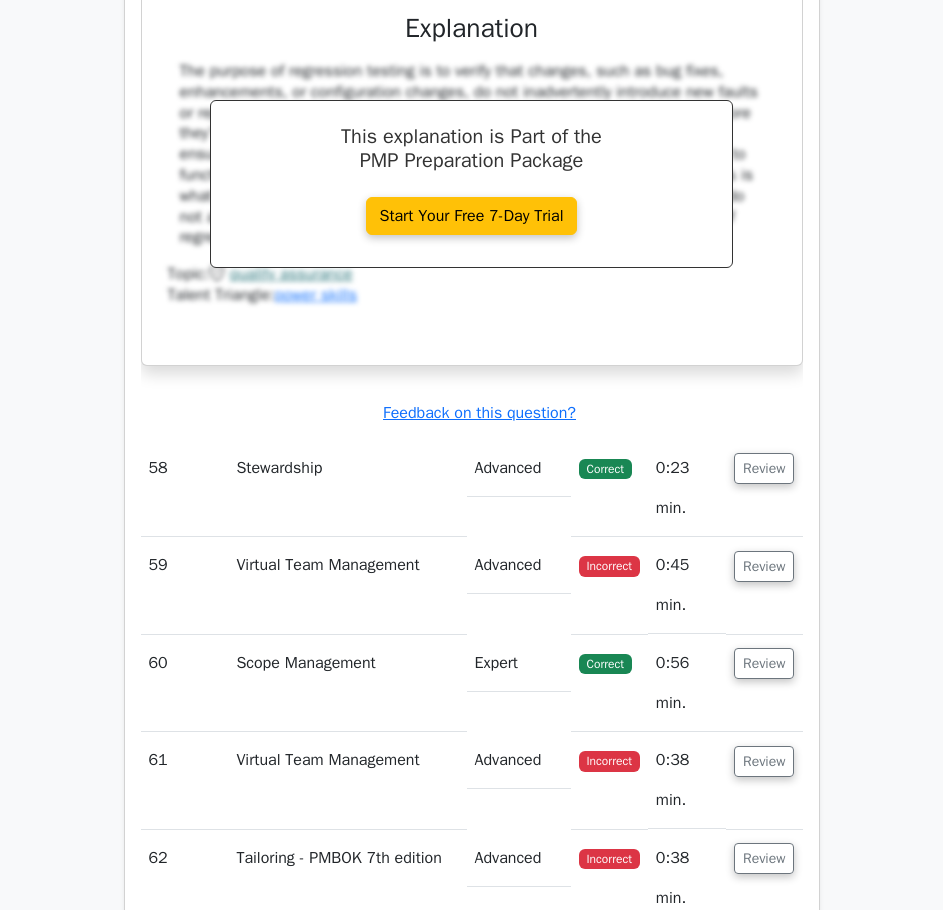 scroll, scrollTop: 46900, scrollLeft: 0, axis: vertical 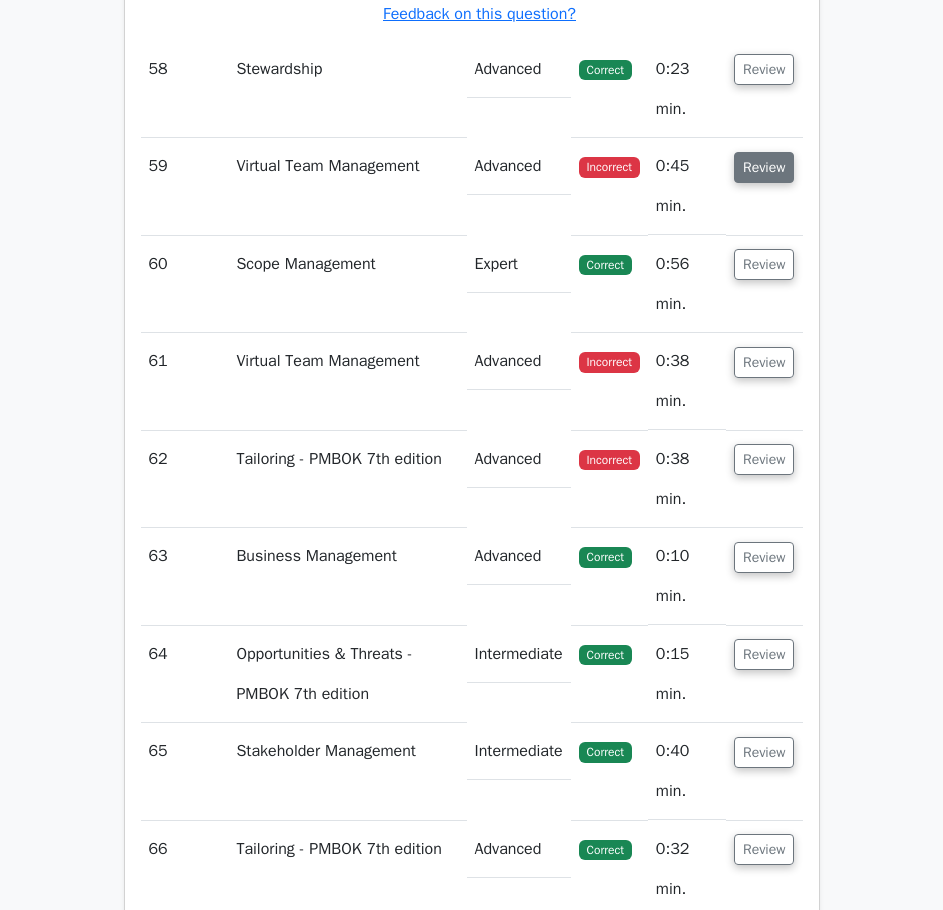 click on "Review" at bounding box center (764, 167) 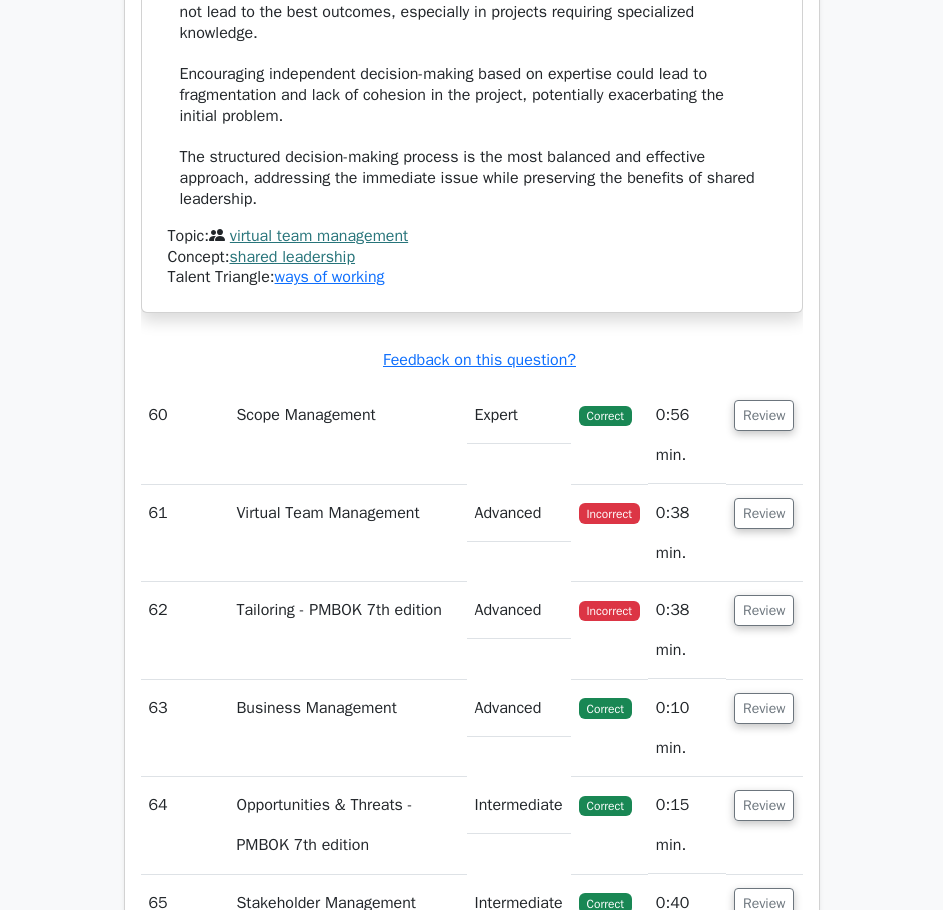 scroll, scrollTop: 48100, scrollLeft: 0, axis: vertical 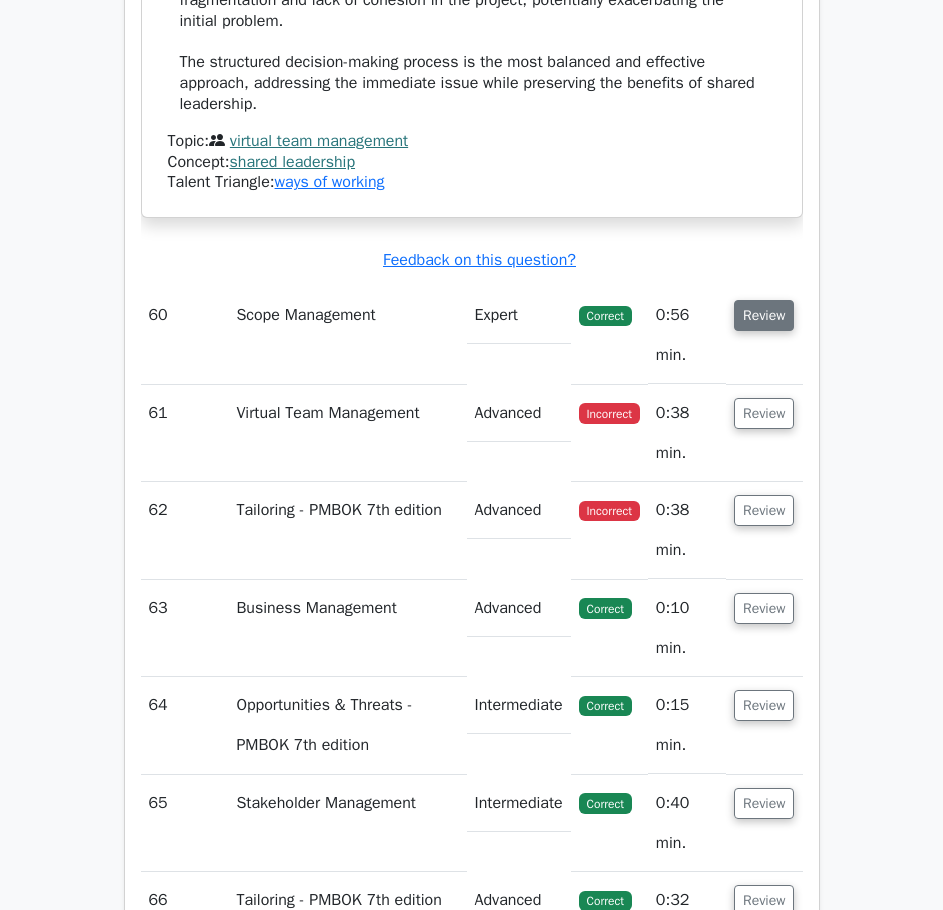 click on "Review" at bounding box center (764, 315) 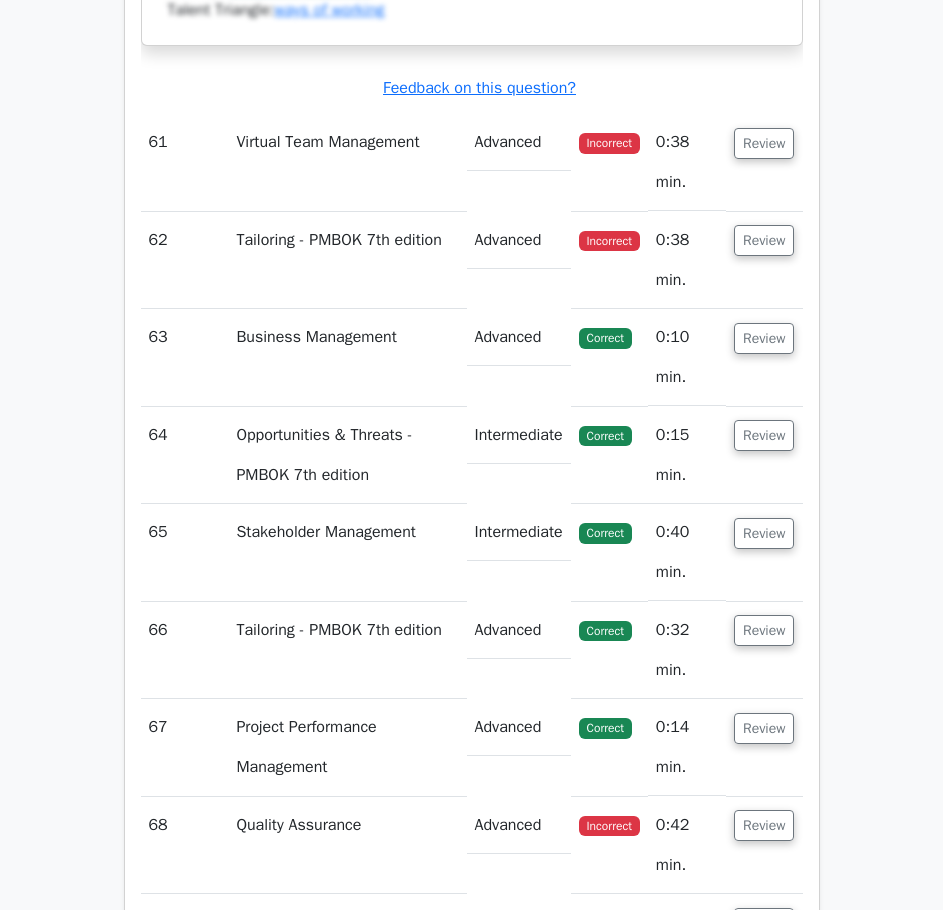 scroll, scrollTop: 49900, scrollLeft: 0, axis: vertical 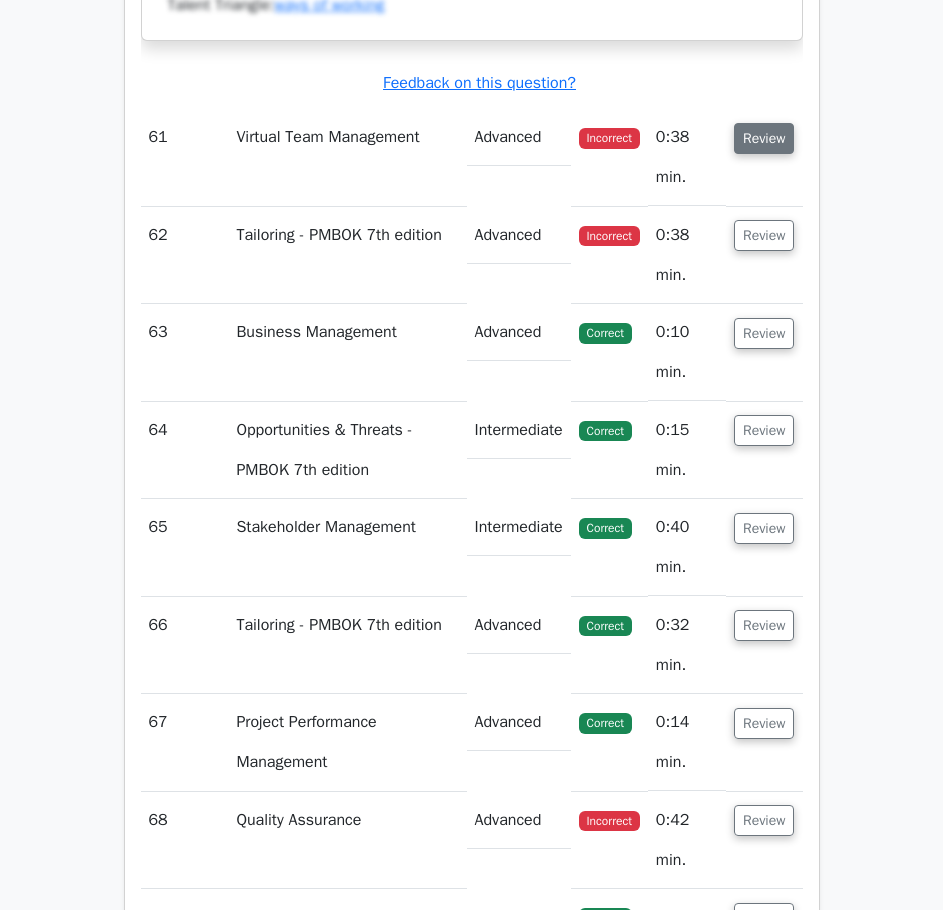 click on "Review" at bounding box center (764, 138) 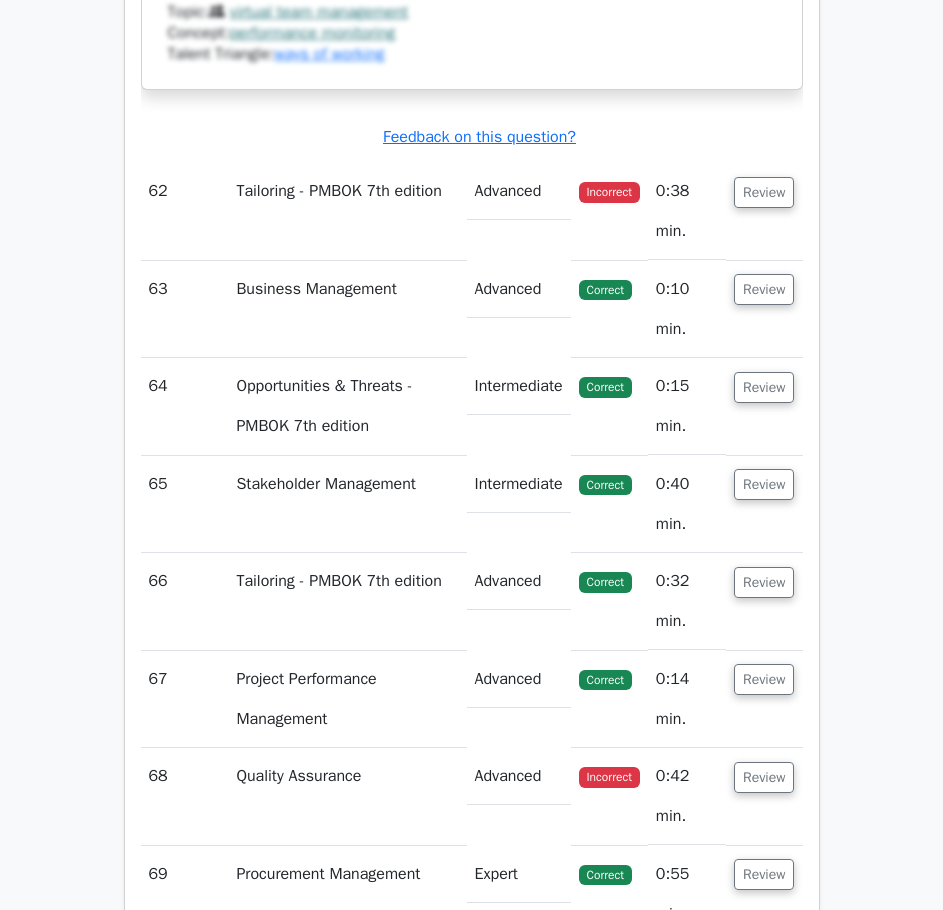 scroll, scrollTop: 51400, scrollLeft: 0, axis: vertical 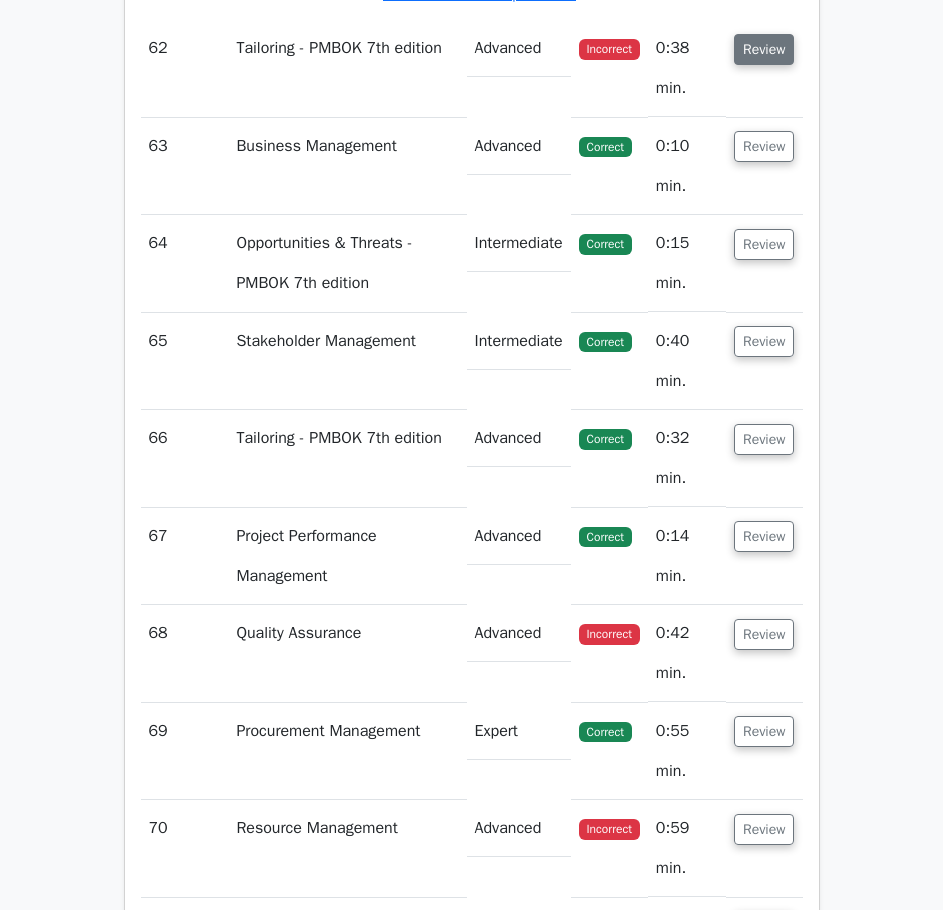 click on "Review" at bounding box center (764, 49) 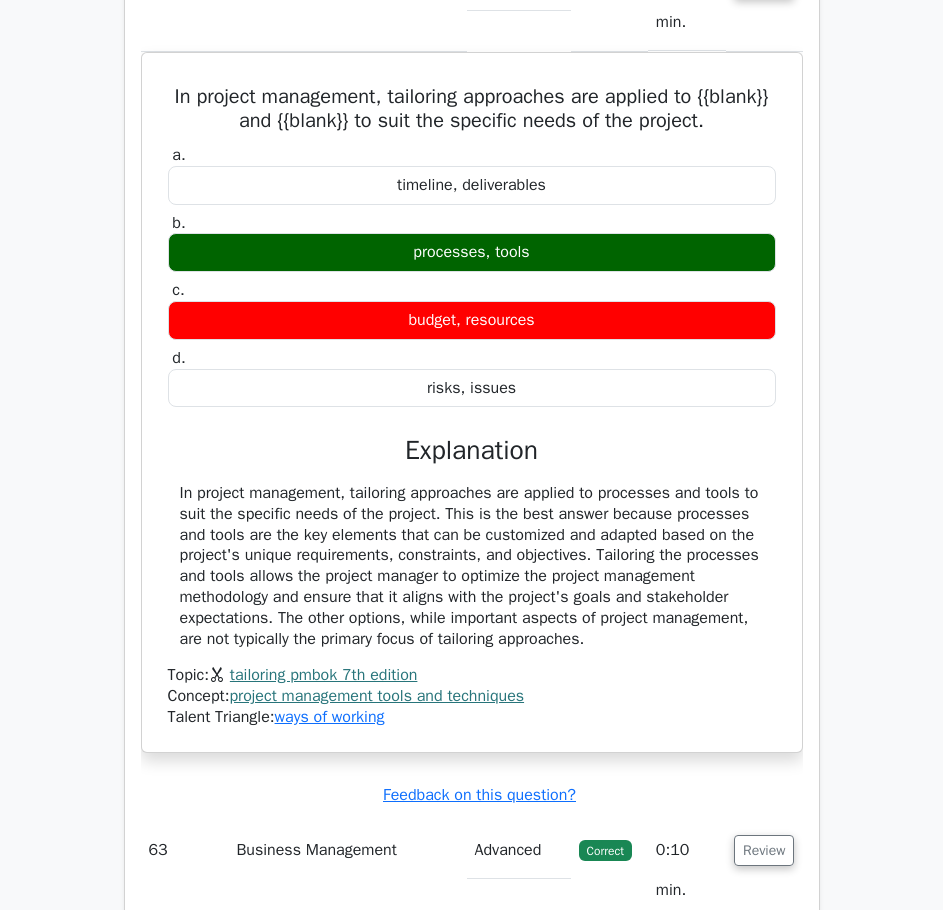 scroll, scrollTop: 51500, scrollLeft: 0, axis: vertical 